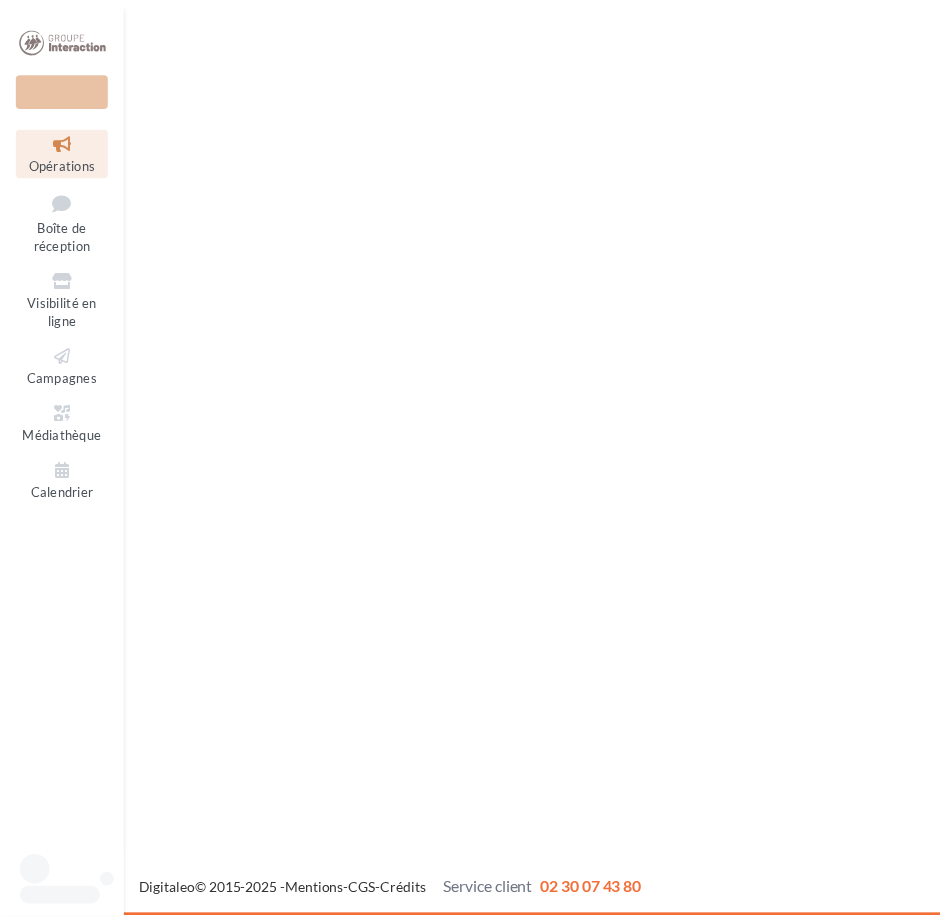 scroll, scrollTop: 0, scrollLeft: 0, axis: both 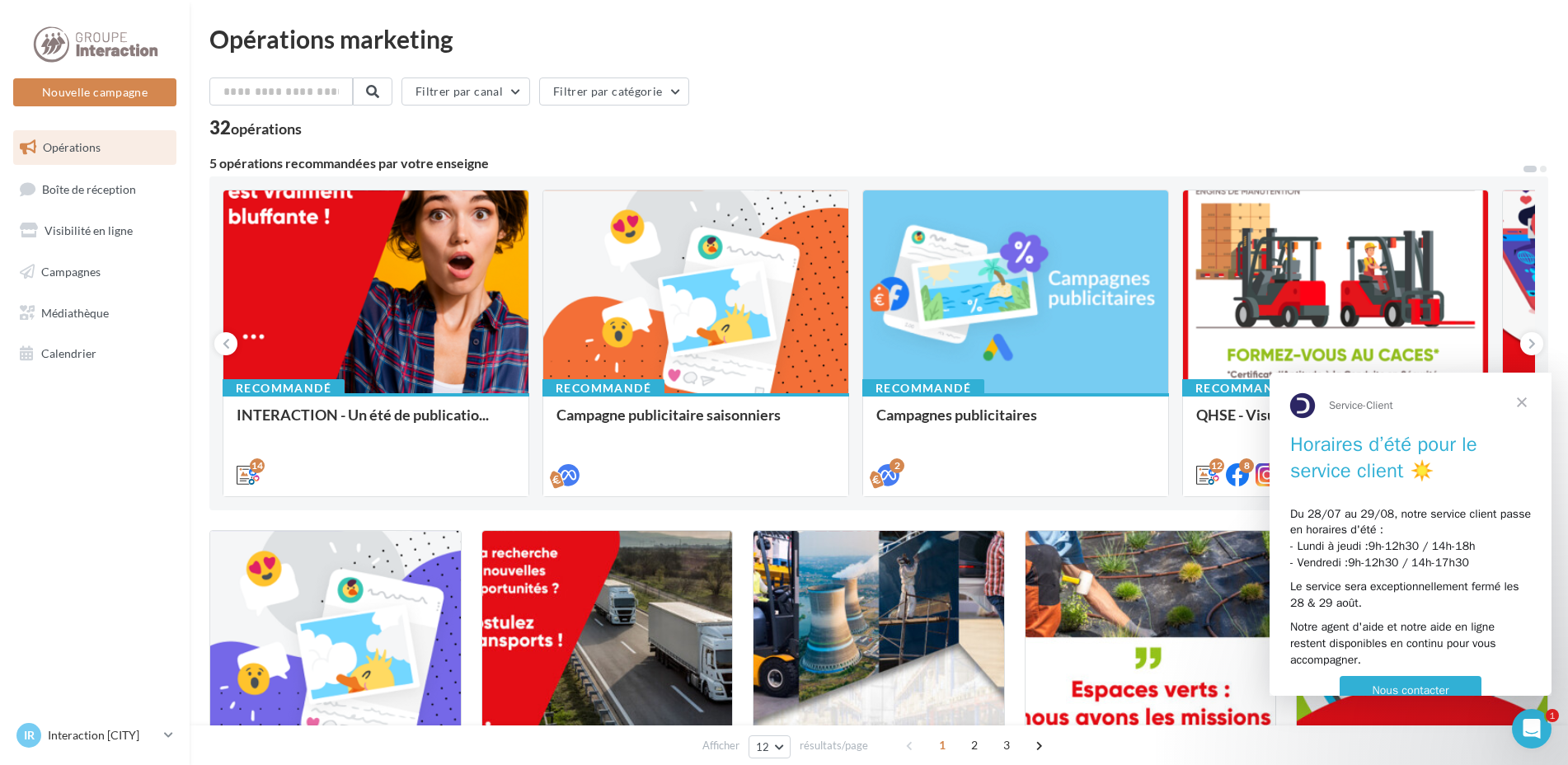 click at bounding box center (1522, 402) 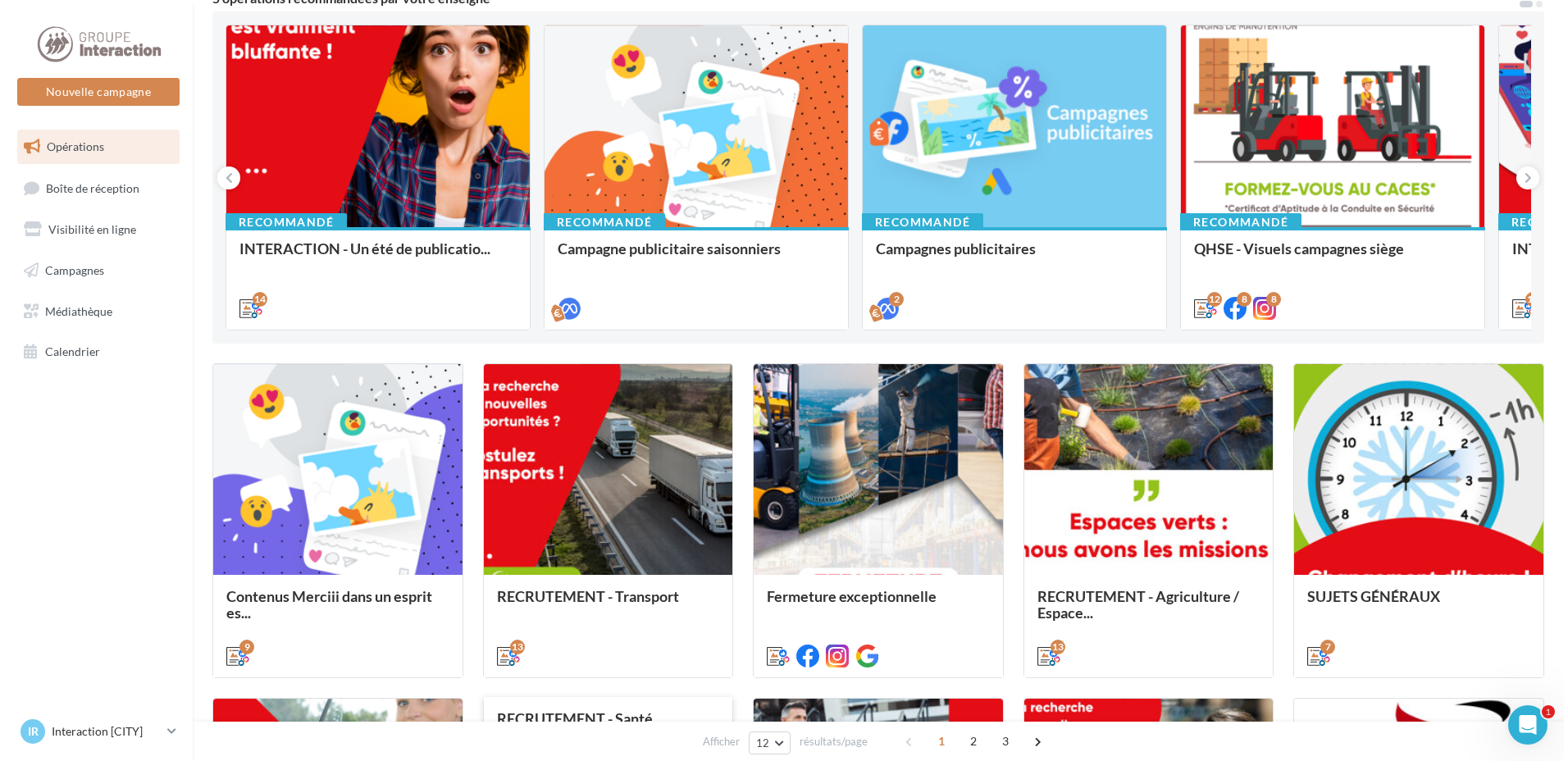 scroll, scrollTop: 328, scrollLeft: 0, axis: vertical 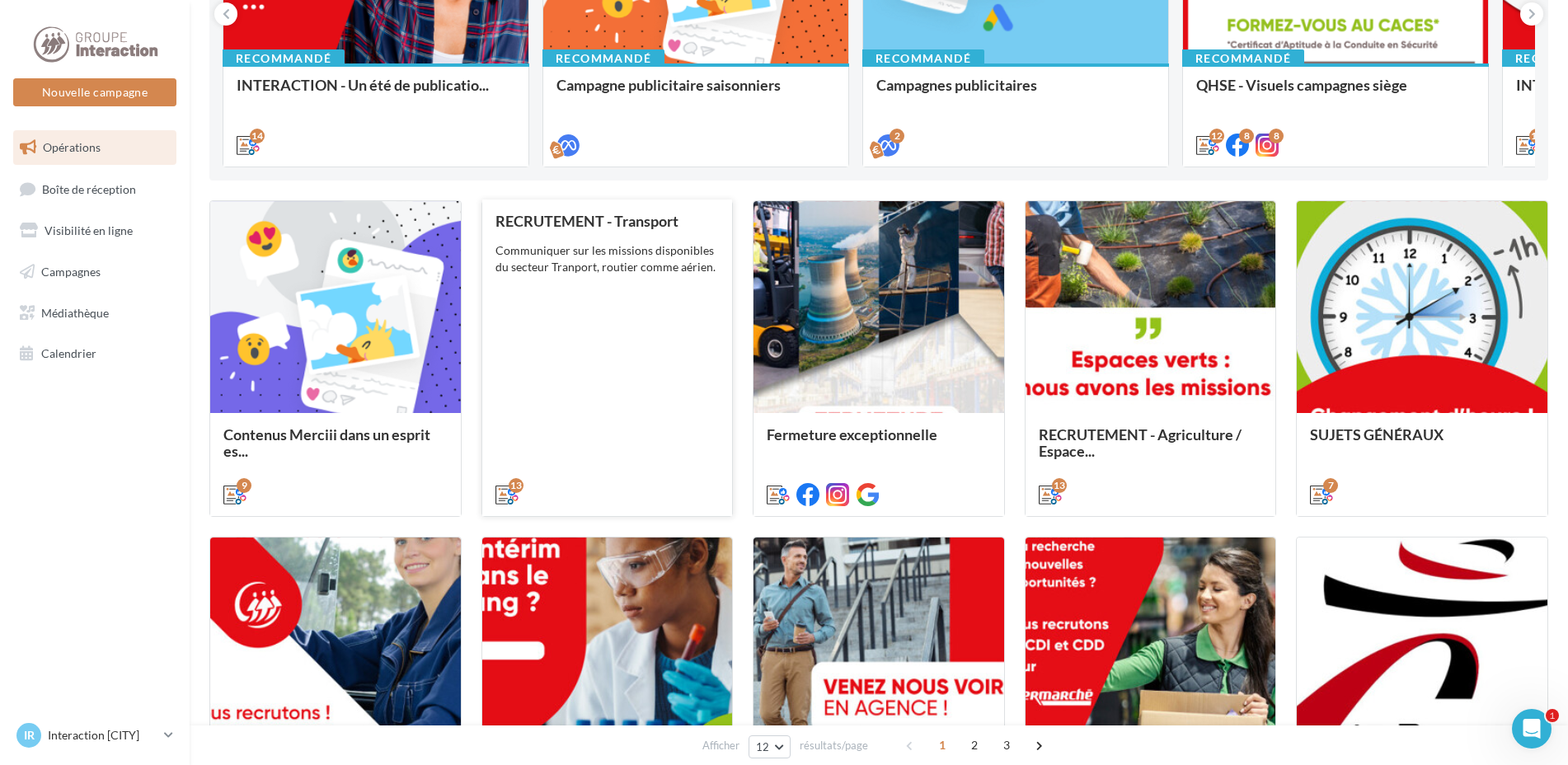 click on "13" at bounding box center (608, 493) 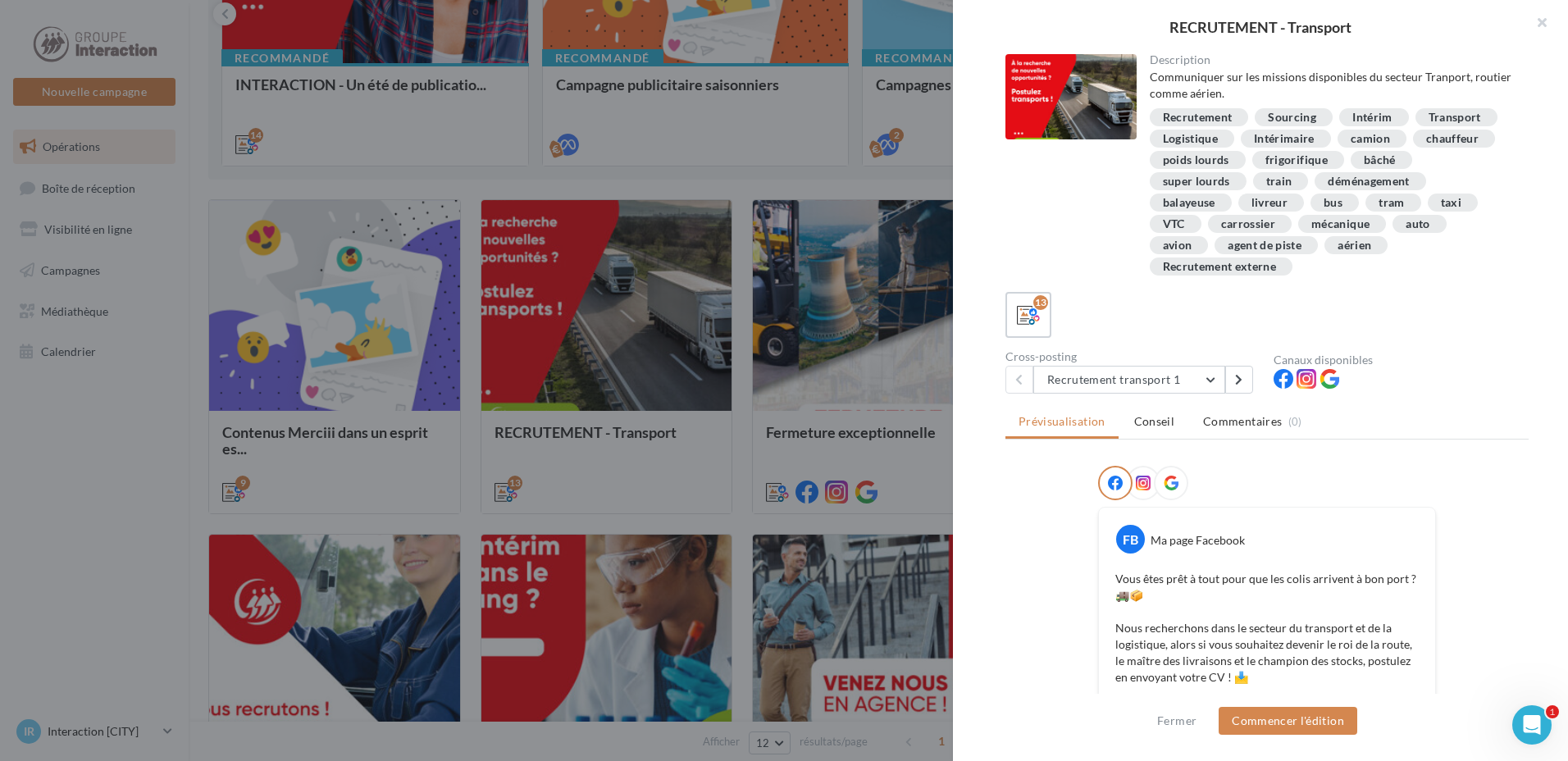 scroll, scrollTop: 141, scrollLeft: 0, axis: vertical 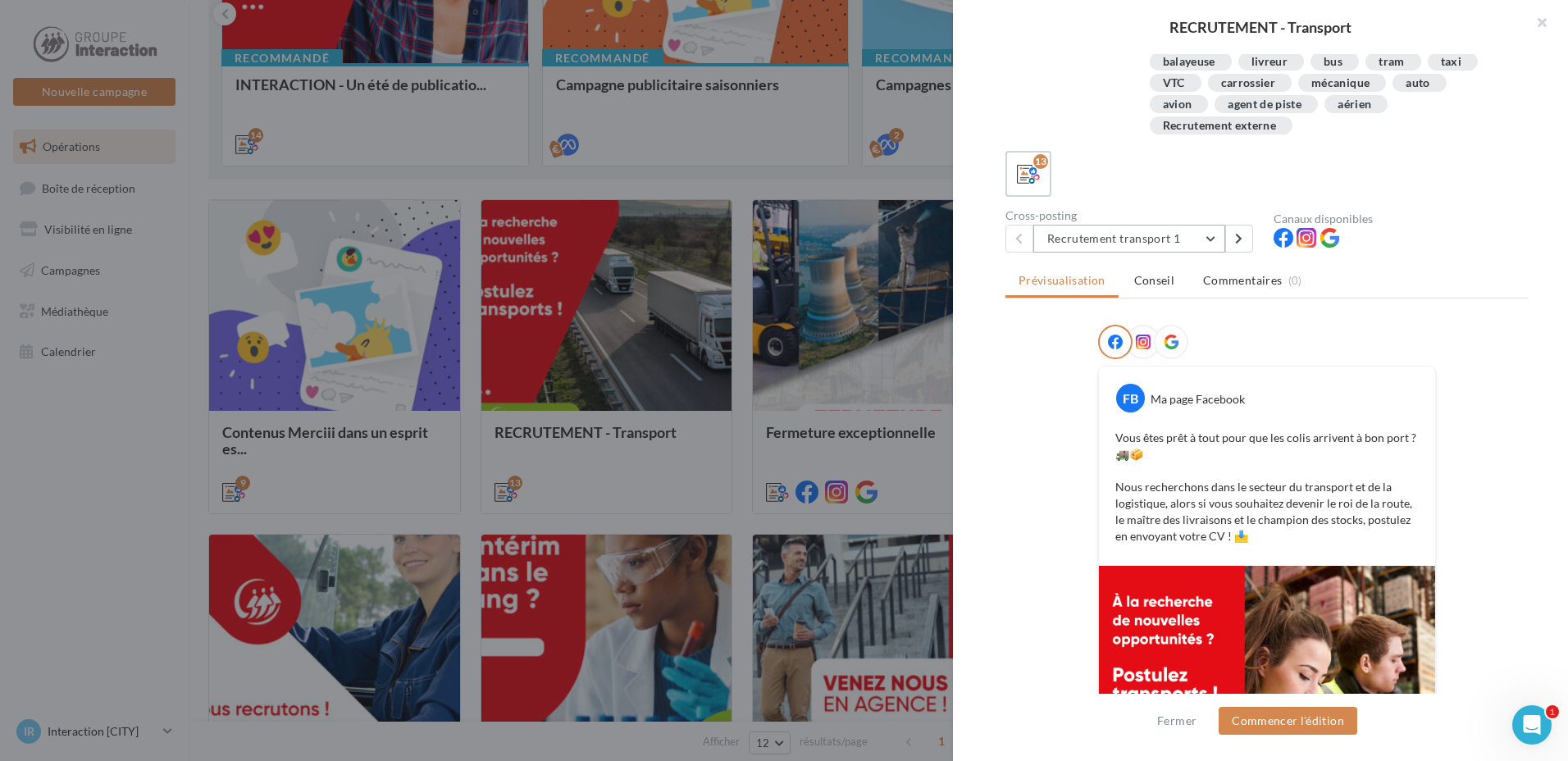 click on "Recrutement transport 1" at bounding box center [1129, 239] 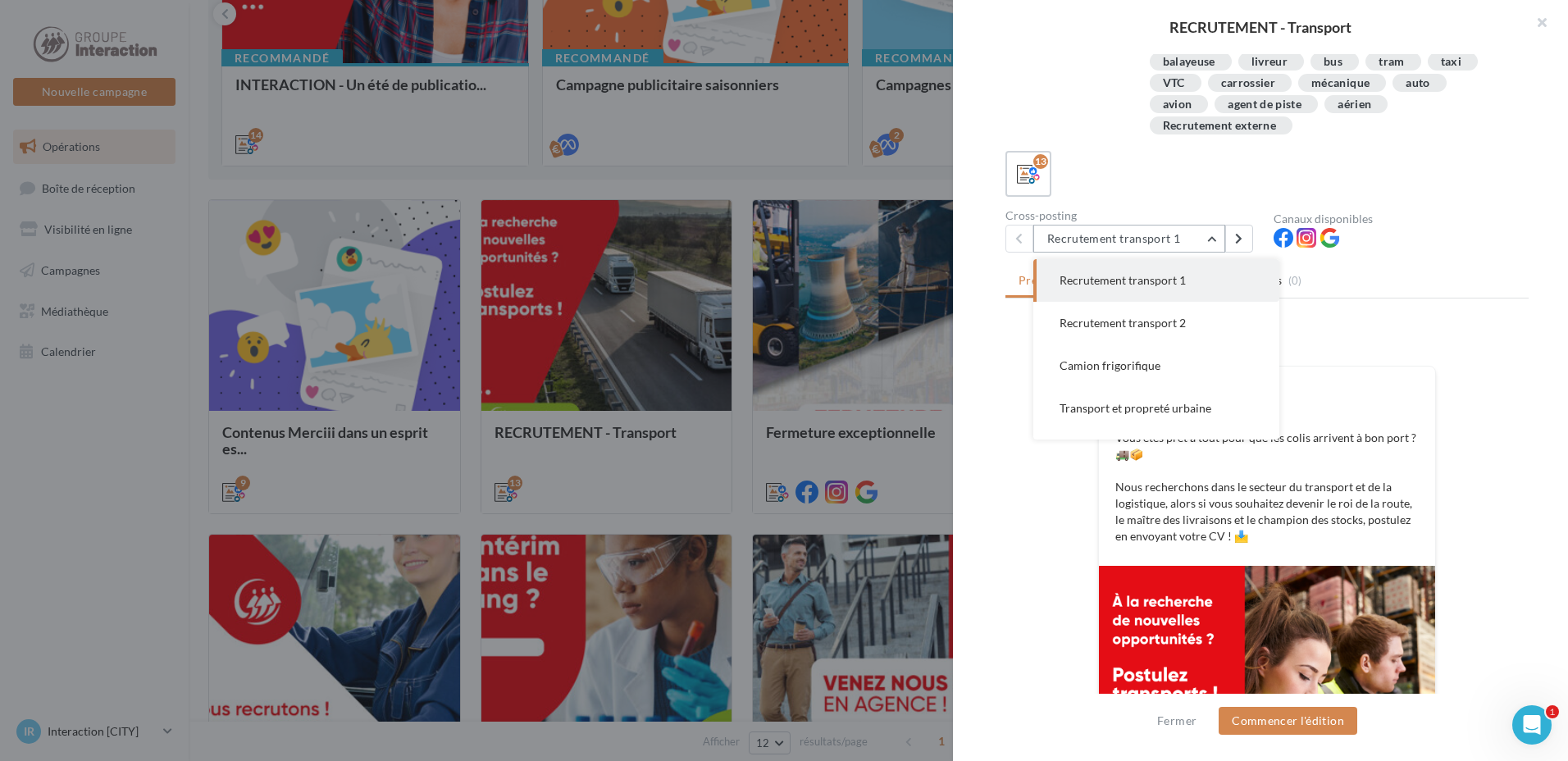 scroll, scrollTop: 374, scrollLeft: 0, axis: vertical 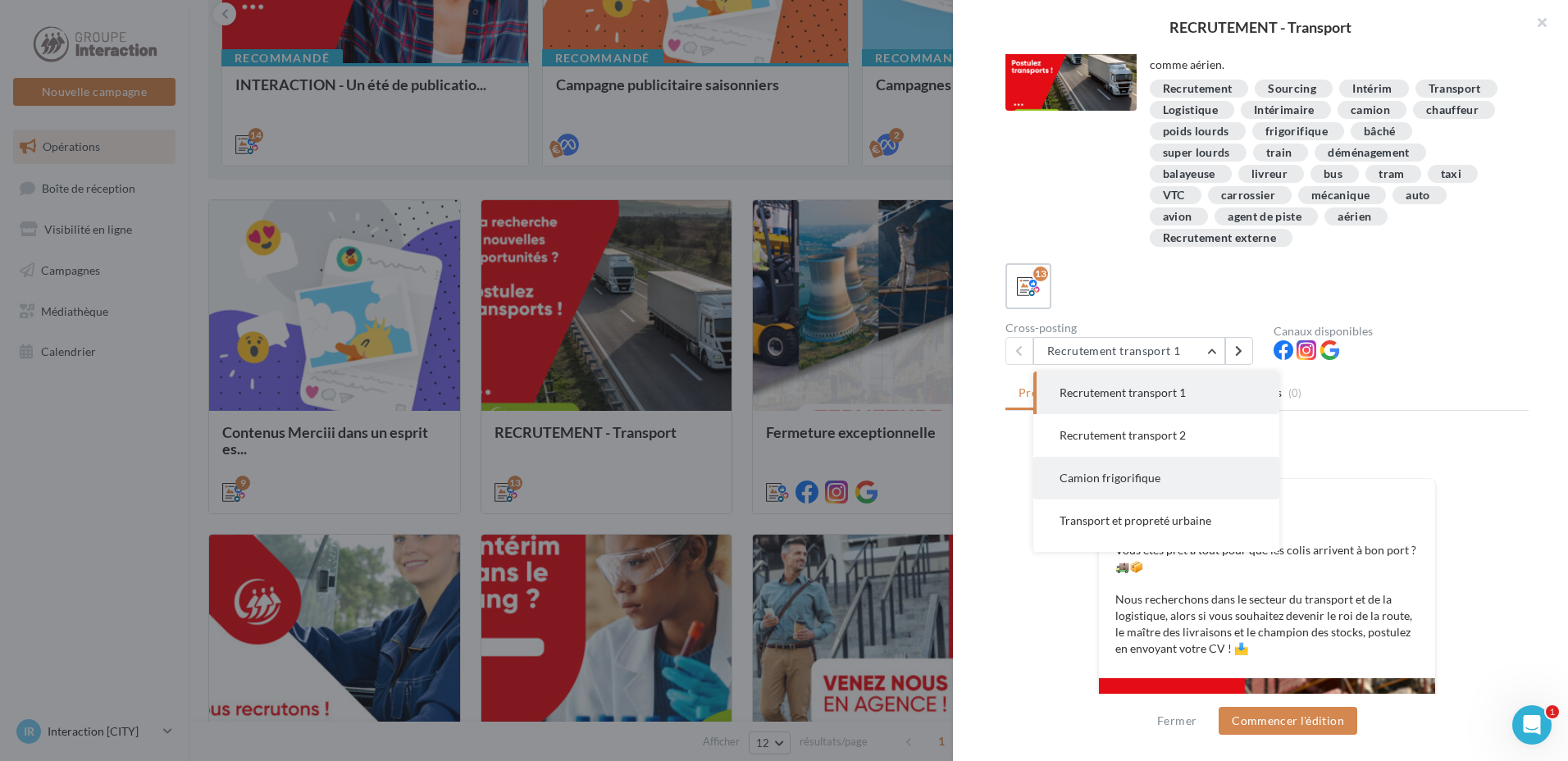 click on "Camion frigorifique" at bounding box center [1156, 478] 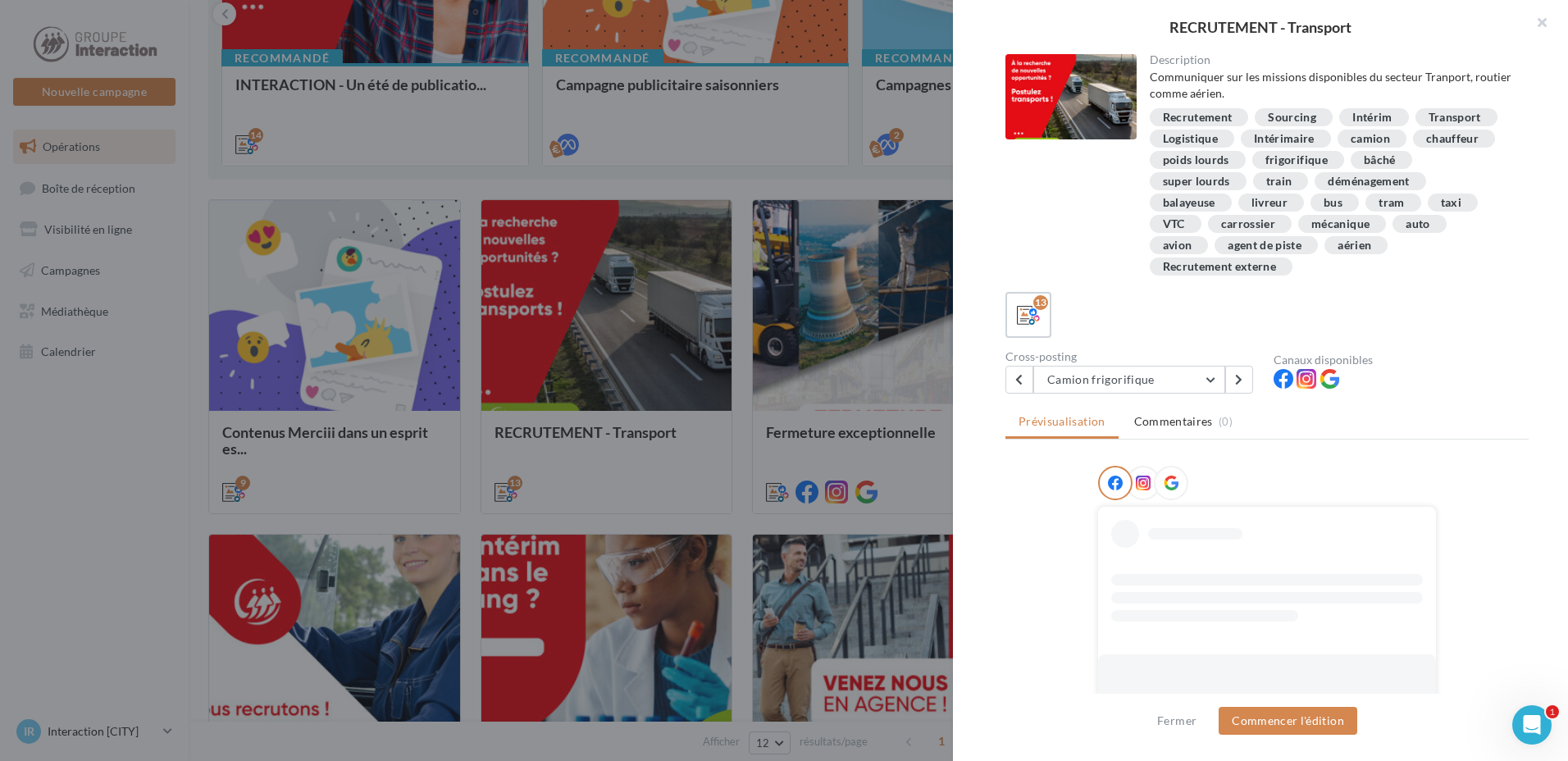 scroll, scrollTop: 141, scrollLeft: 0, axis: vertical 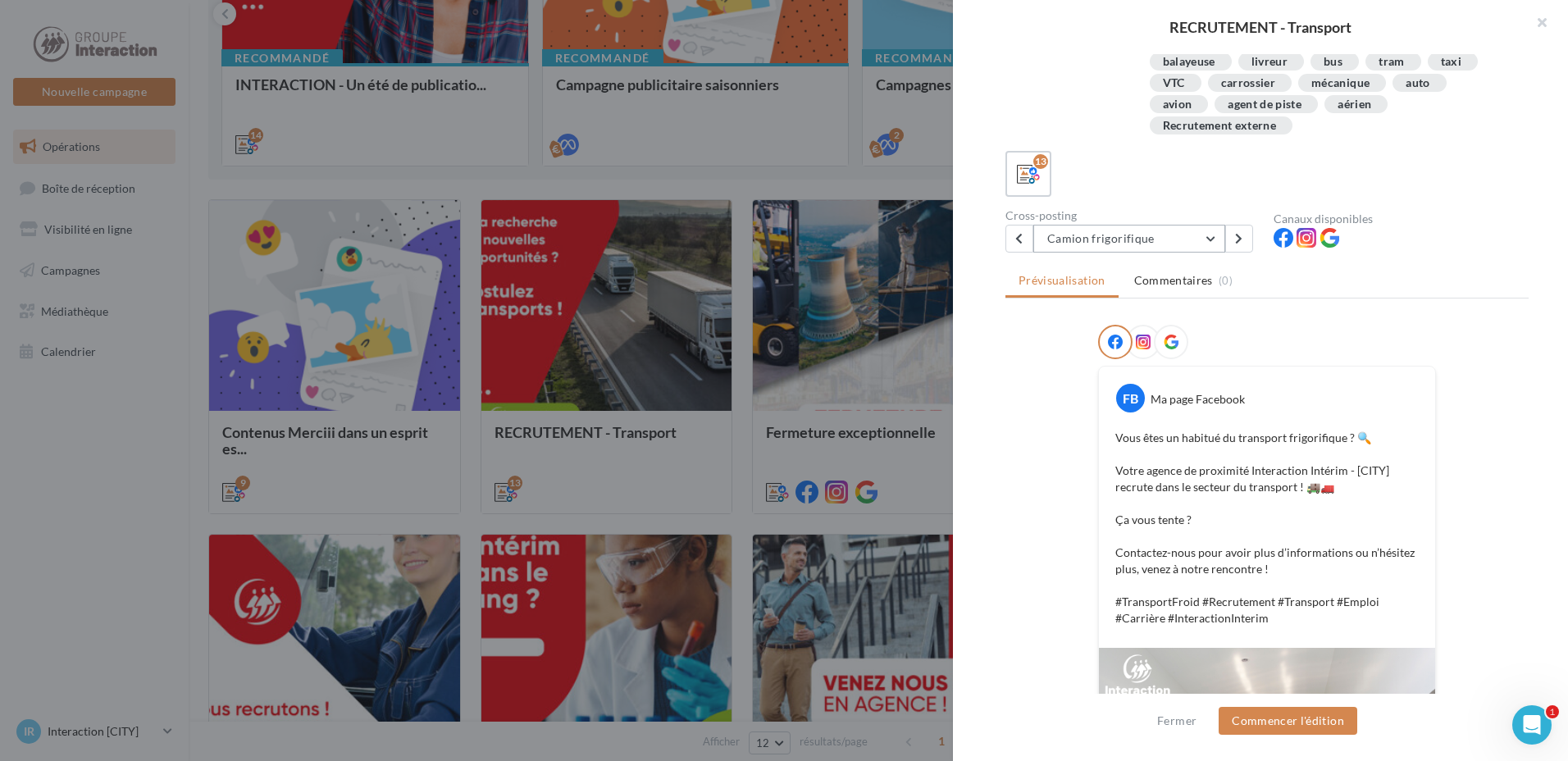 click on "Camion frigorifique" at bounding box center [1129, 239] 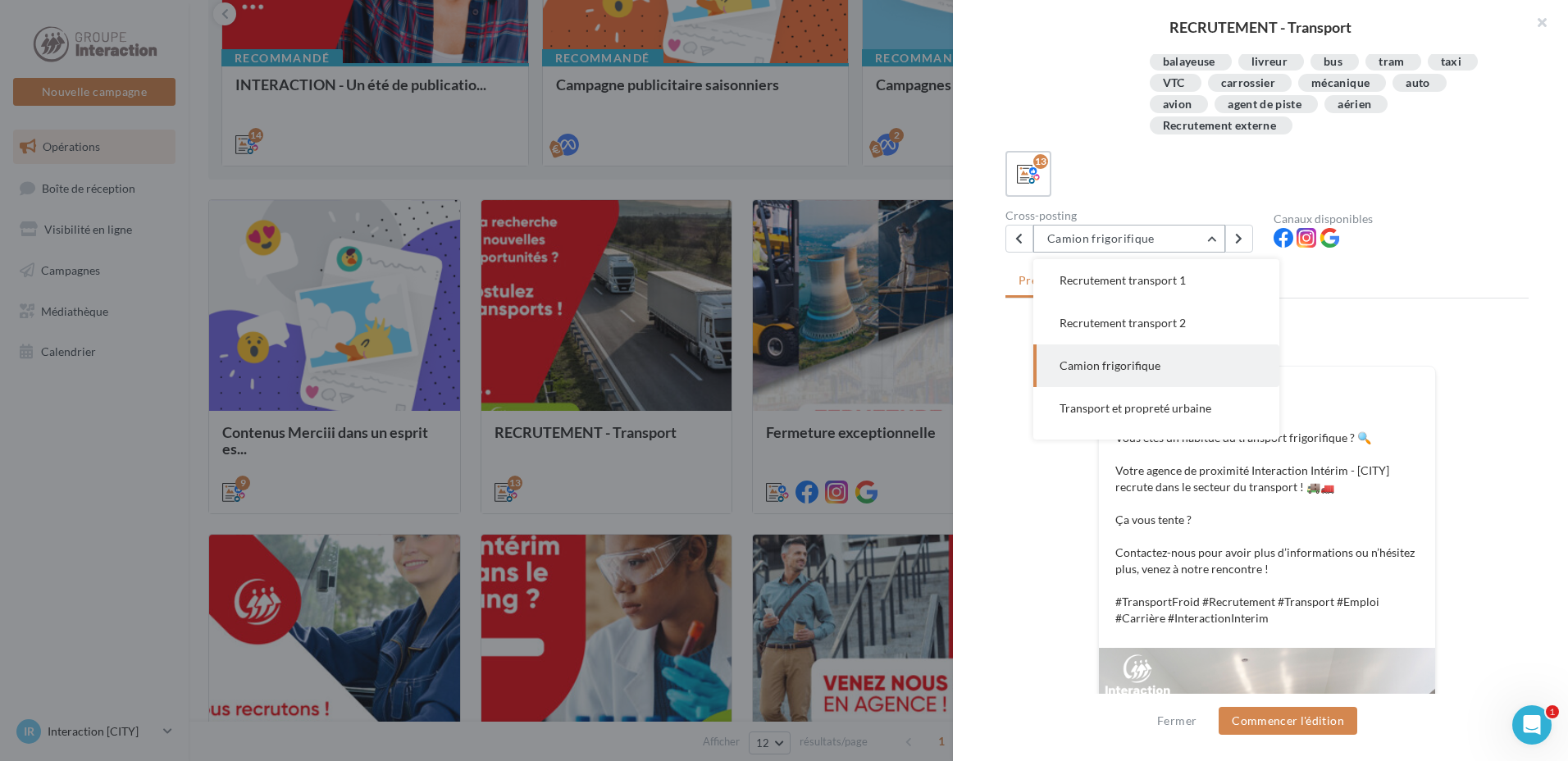 scroll, scrollTop: 43, scrollLeft: 0, axis: vertical 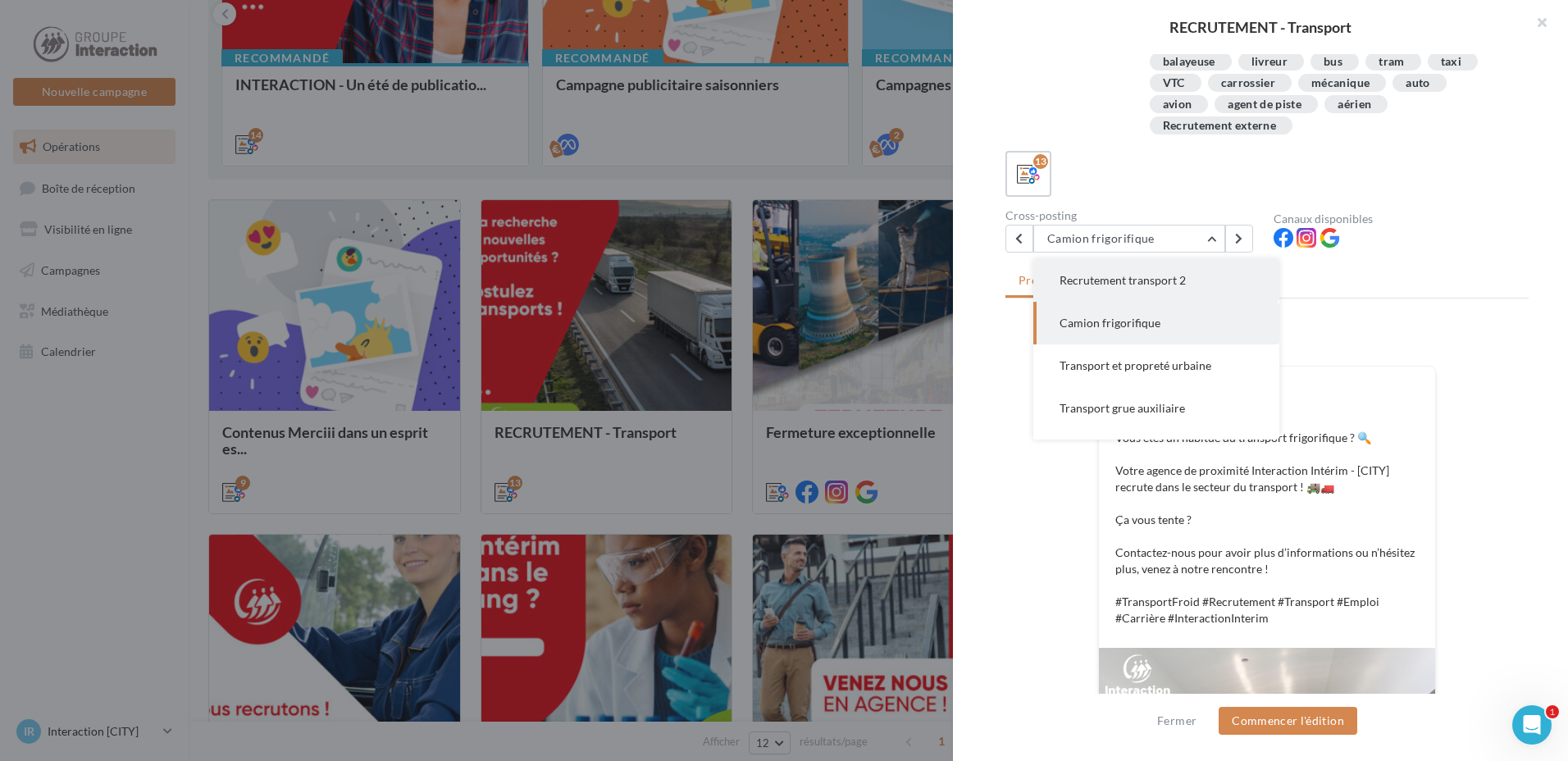 click on "Recrutement transport 2" at bounding box center [1156, 280] 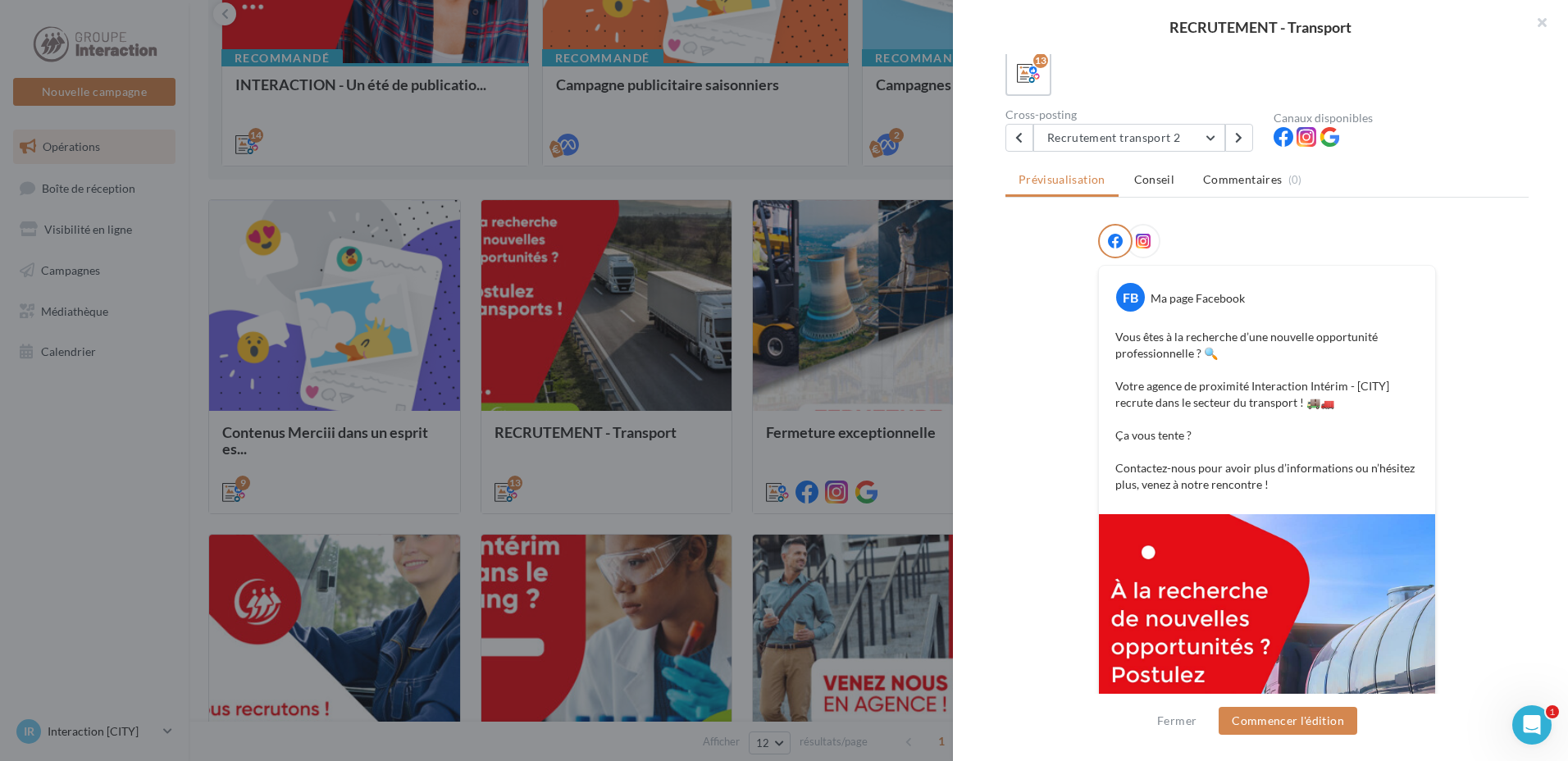 scroll, scrollTop: 160, scrollLeft: 0, axis: vertical 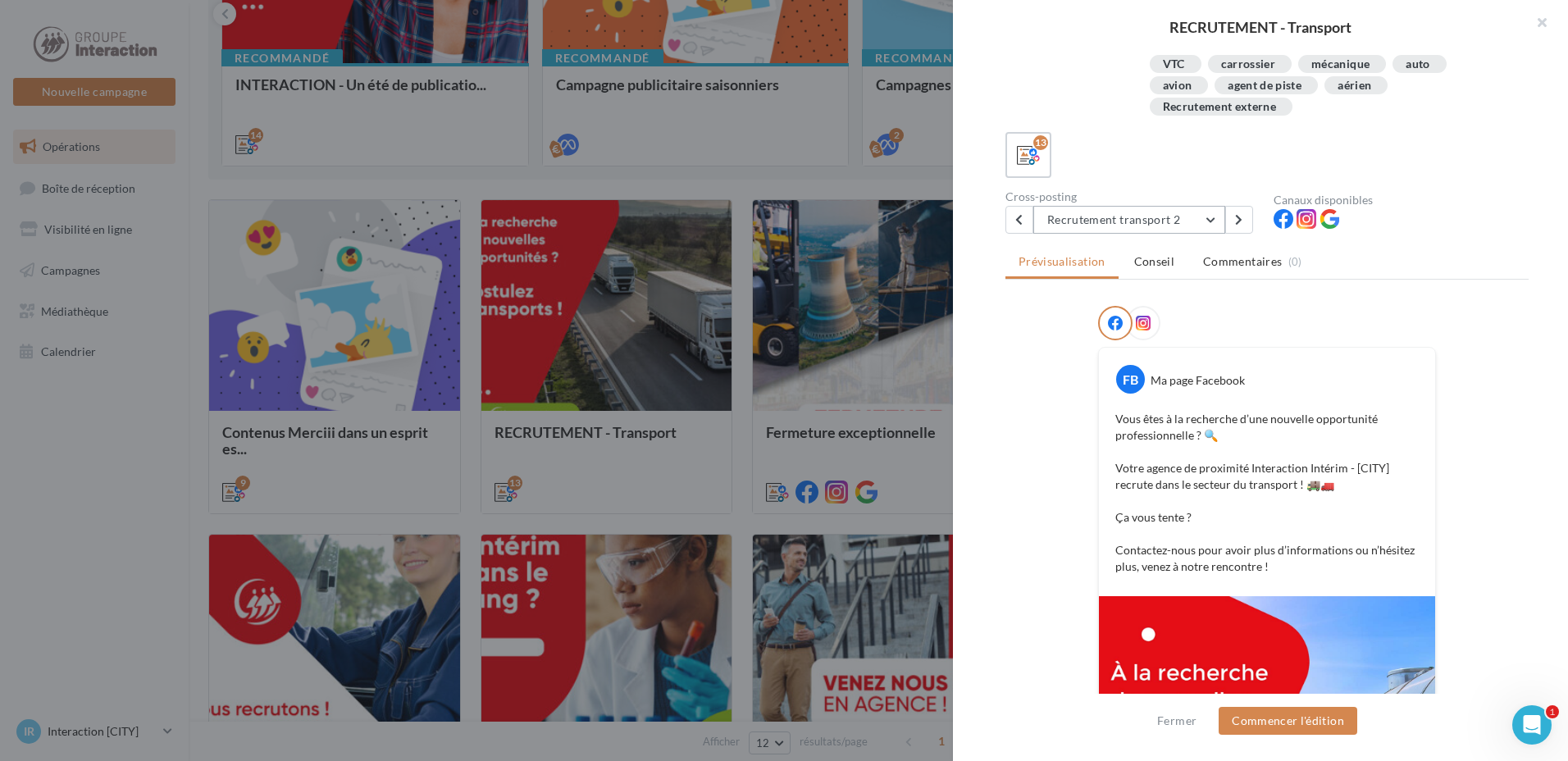 click on "Recrutement transport 2" at bounding box center (1129, 220) 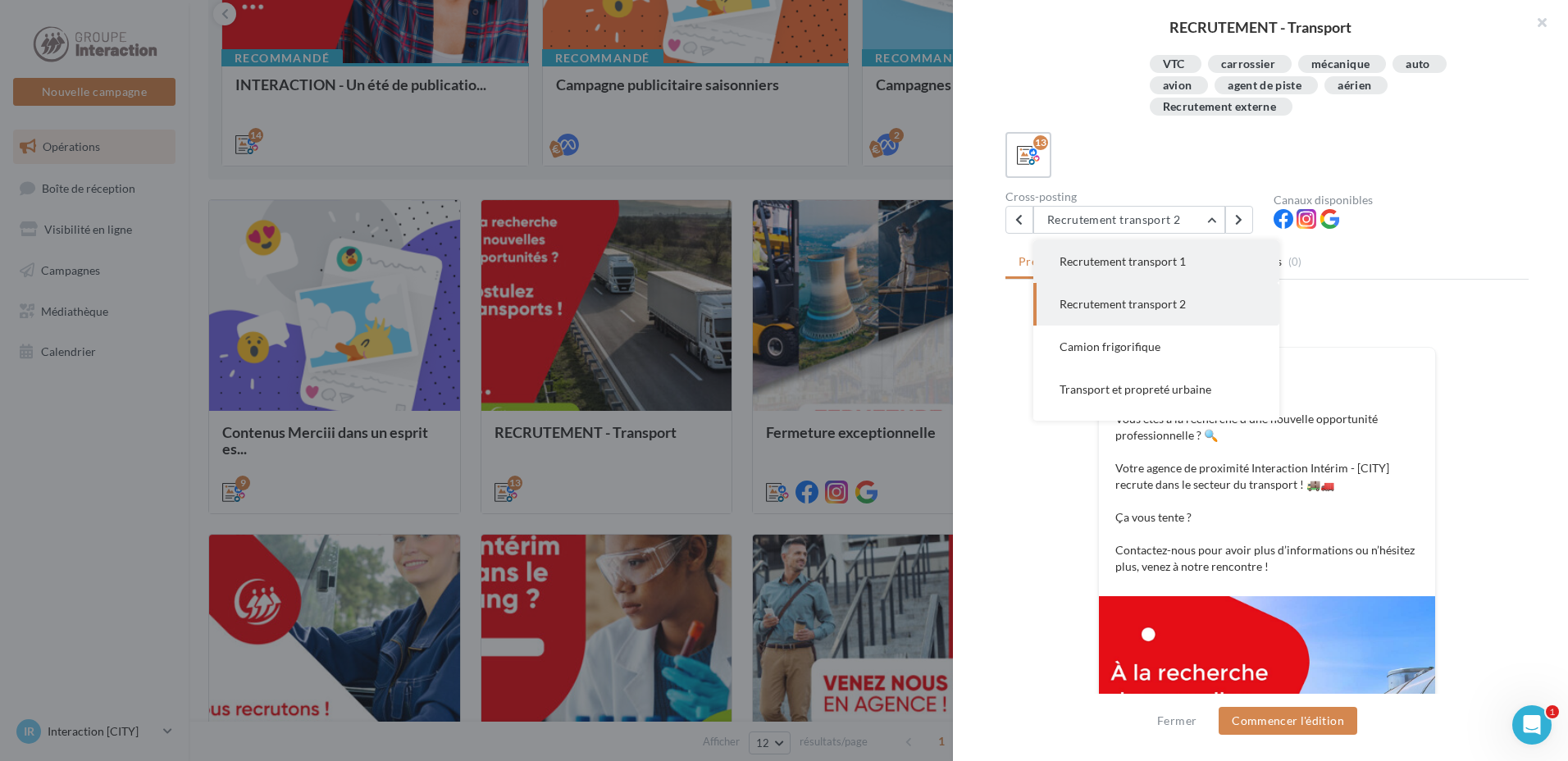 click on "Recrutement transport 1" at bounding box center [1123, 261] 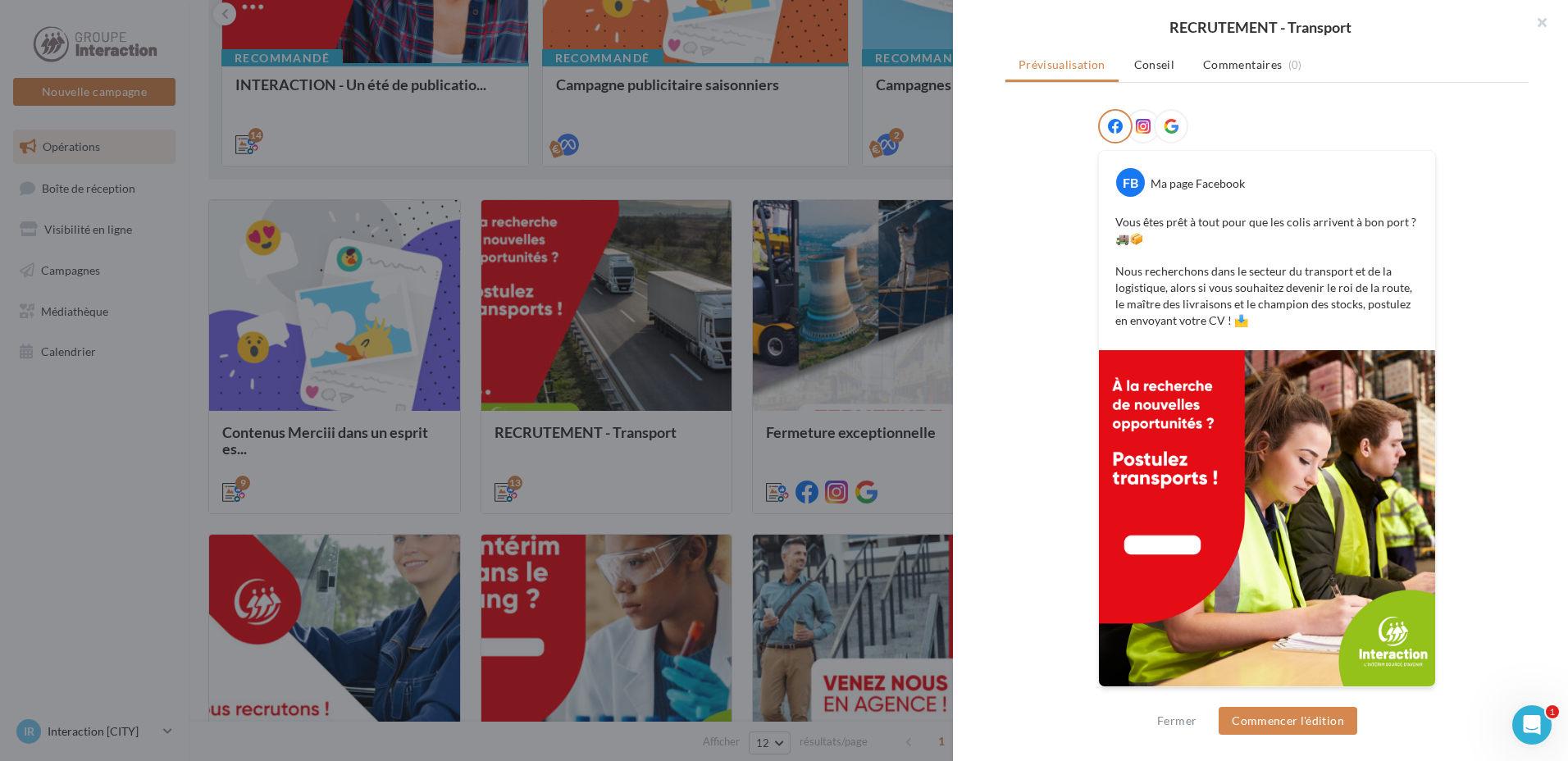 scroll, scrollTop: 193, scrollLeft: 0, axis: vertical 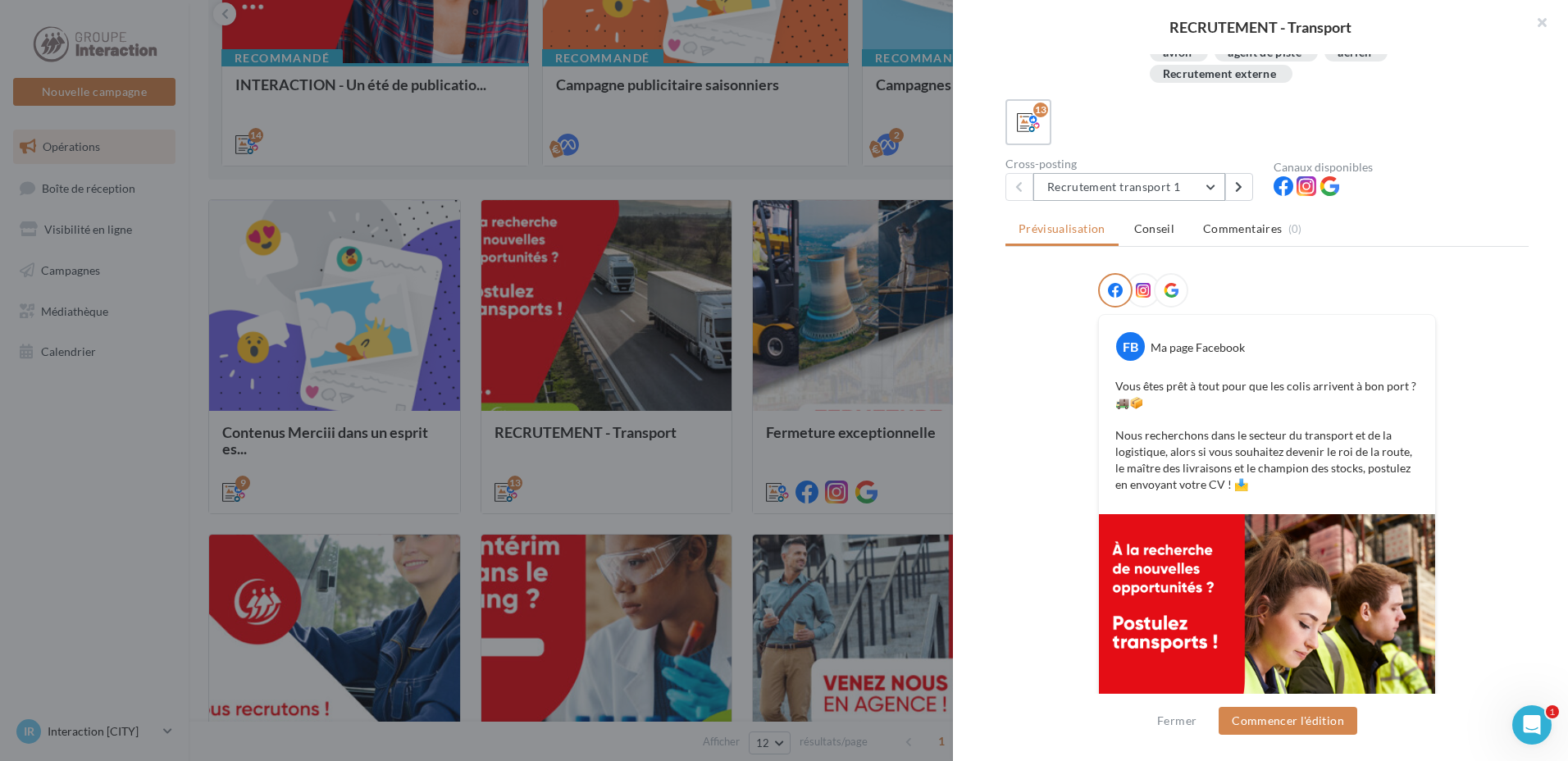 click on "Recrutement transport 1" at bounding box center [1129, 187] 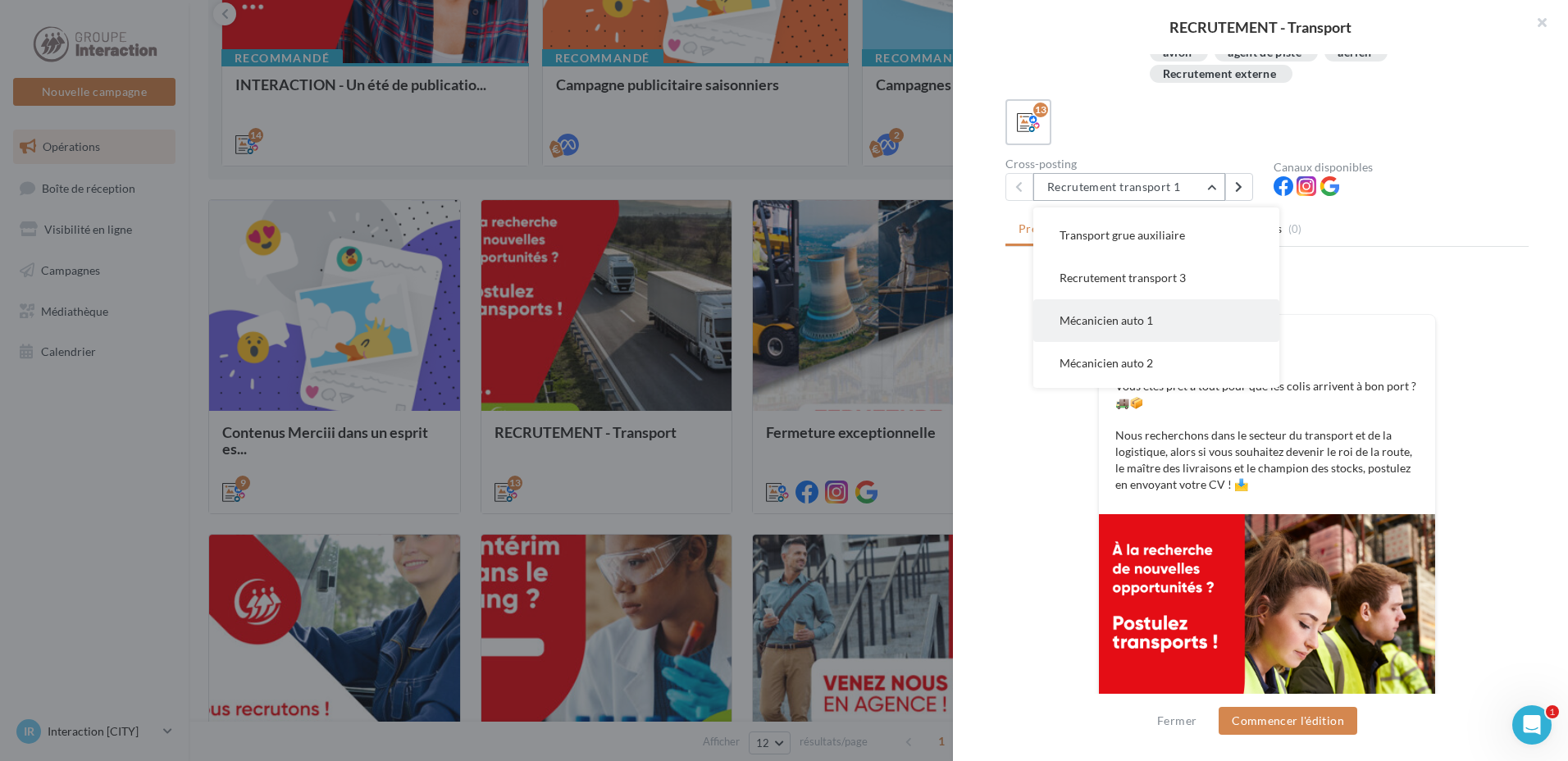 scroll, scrollTop: 328, scrollLeft: 0, axis: vertical 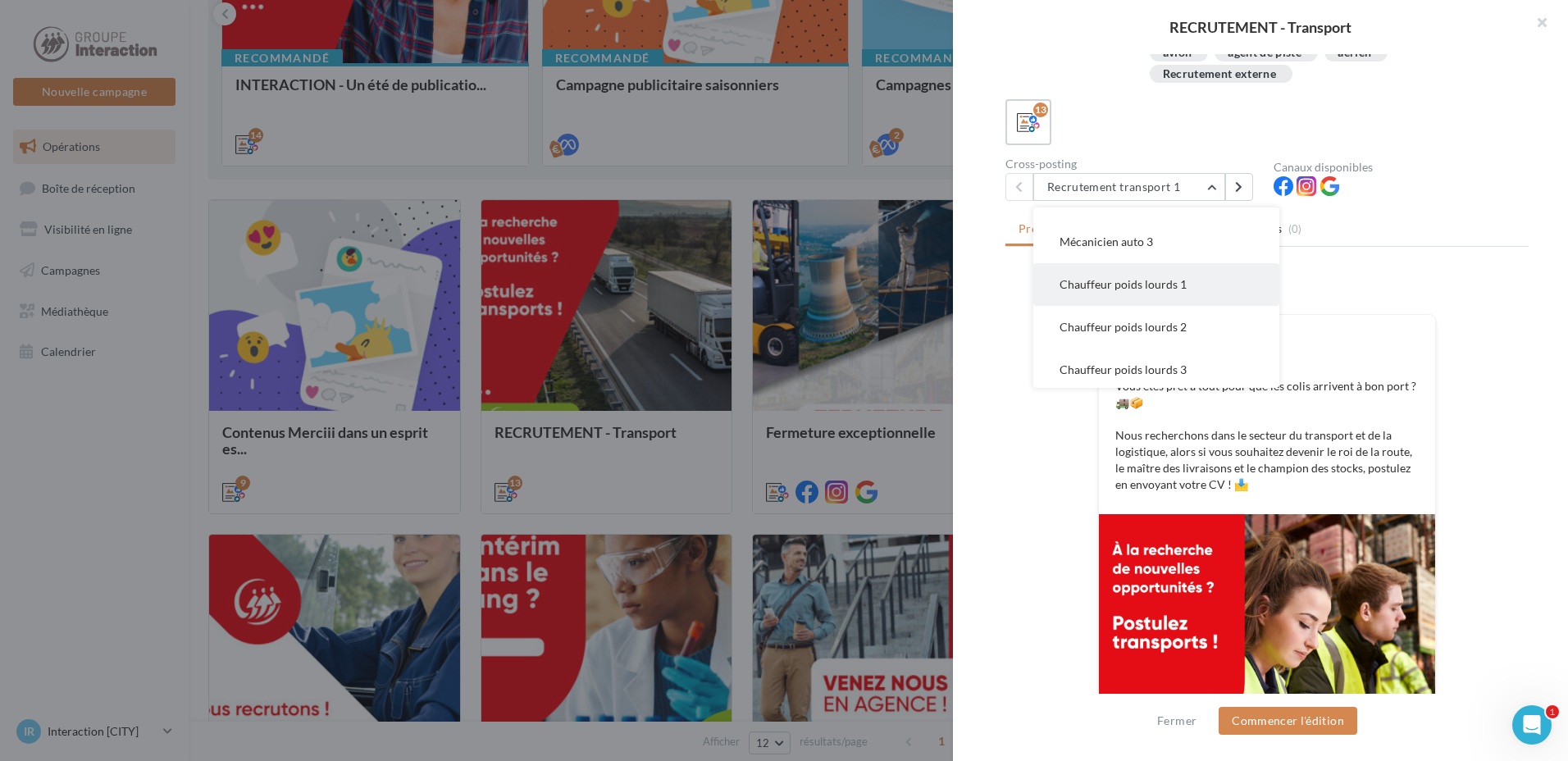 click on "Chauffeur poids lourds 1" at bounding box center (1156, 285) 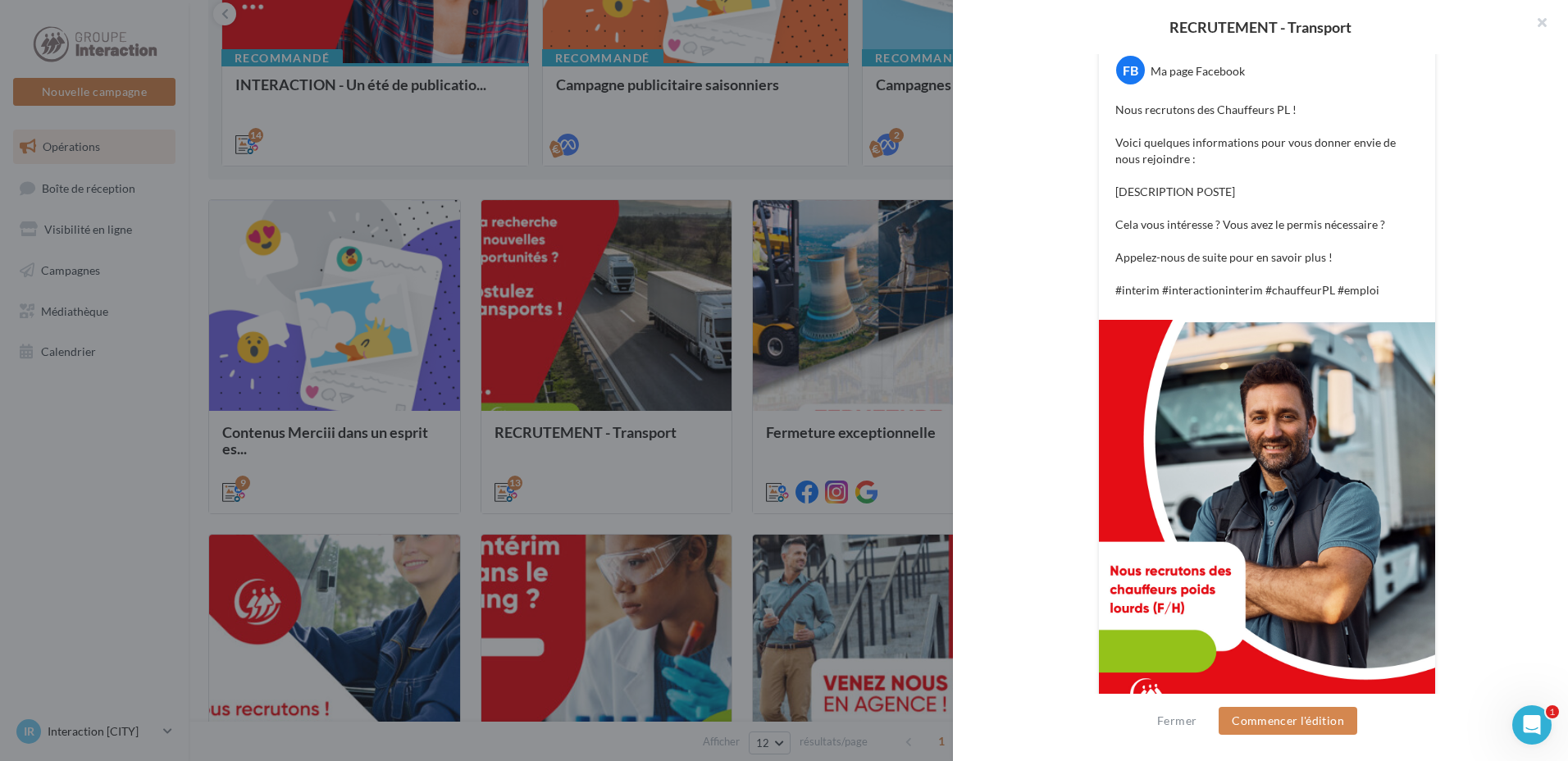 scroll, scrollTop: 223, scrollLeft: 0, axis: vertical 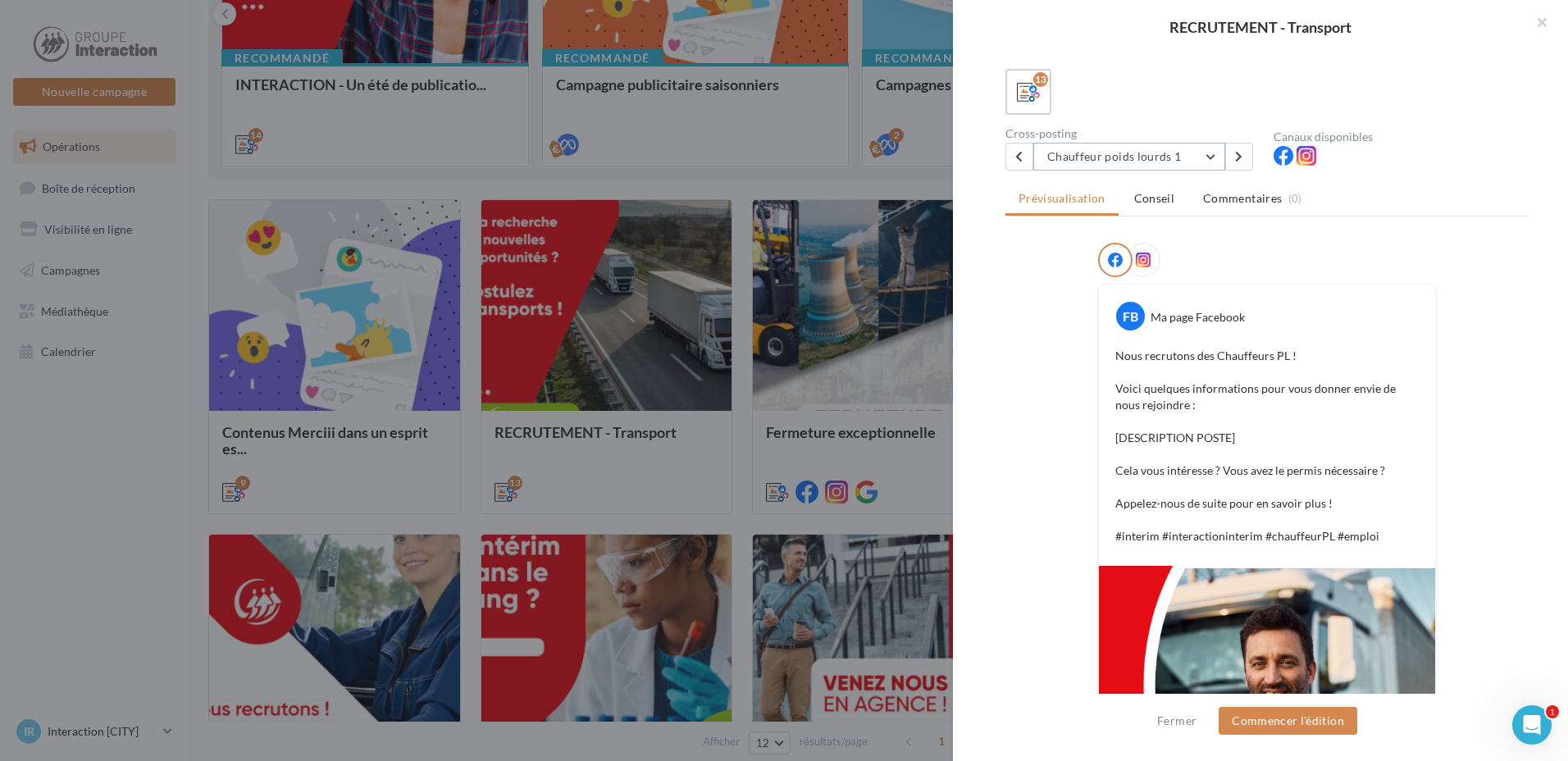 click on "Chauffeur poids lourds 1" at bounding box center (1129, 157) 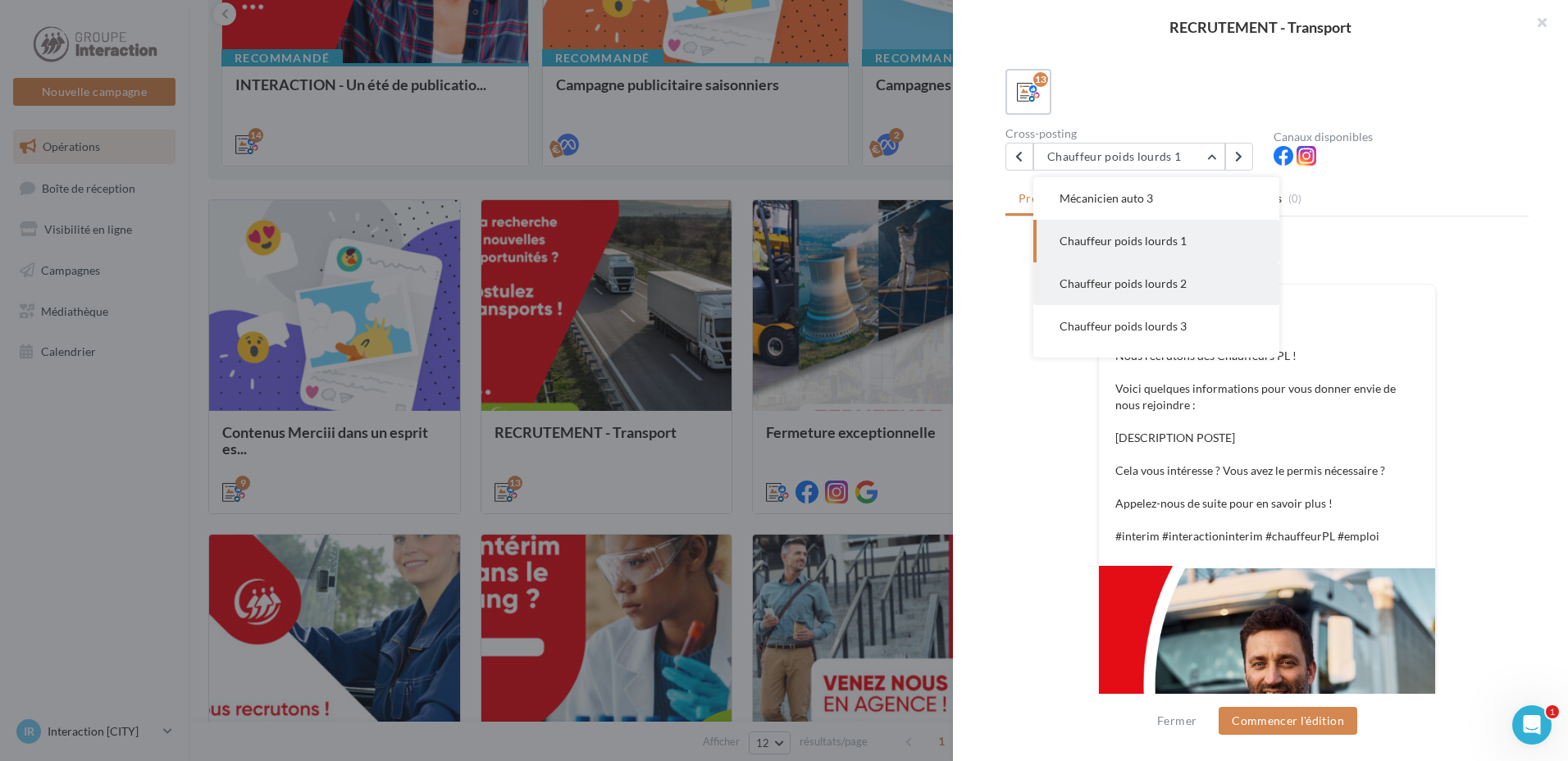 click on "Chauffeur poids lourds 2" at bounding box center [1123, 283] 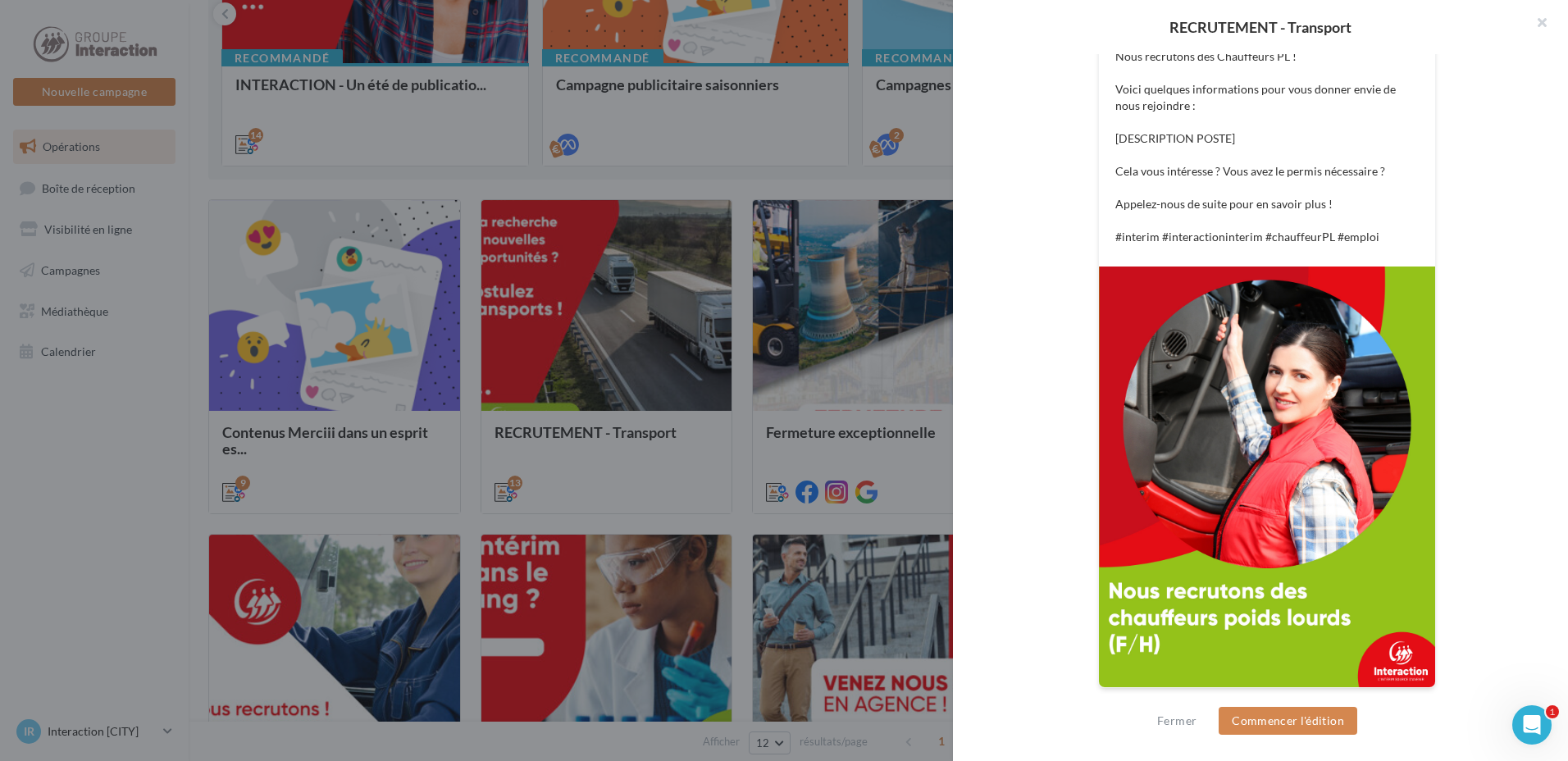 scroll, scrollTop: 112, scrollLeft: 0, axis: vertical 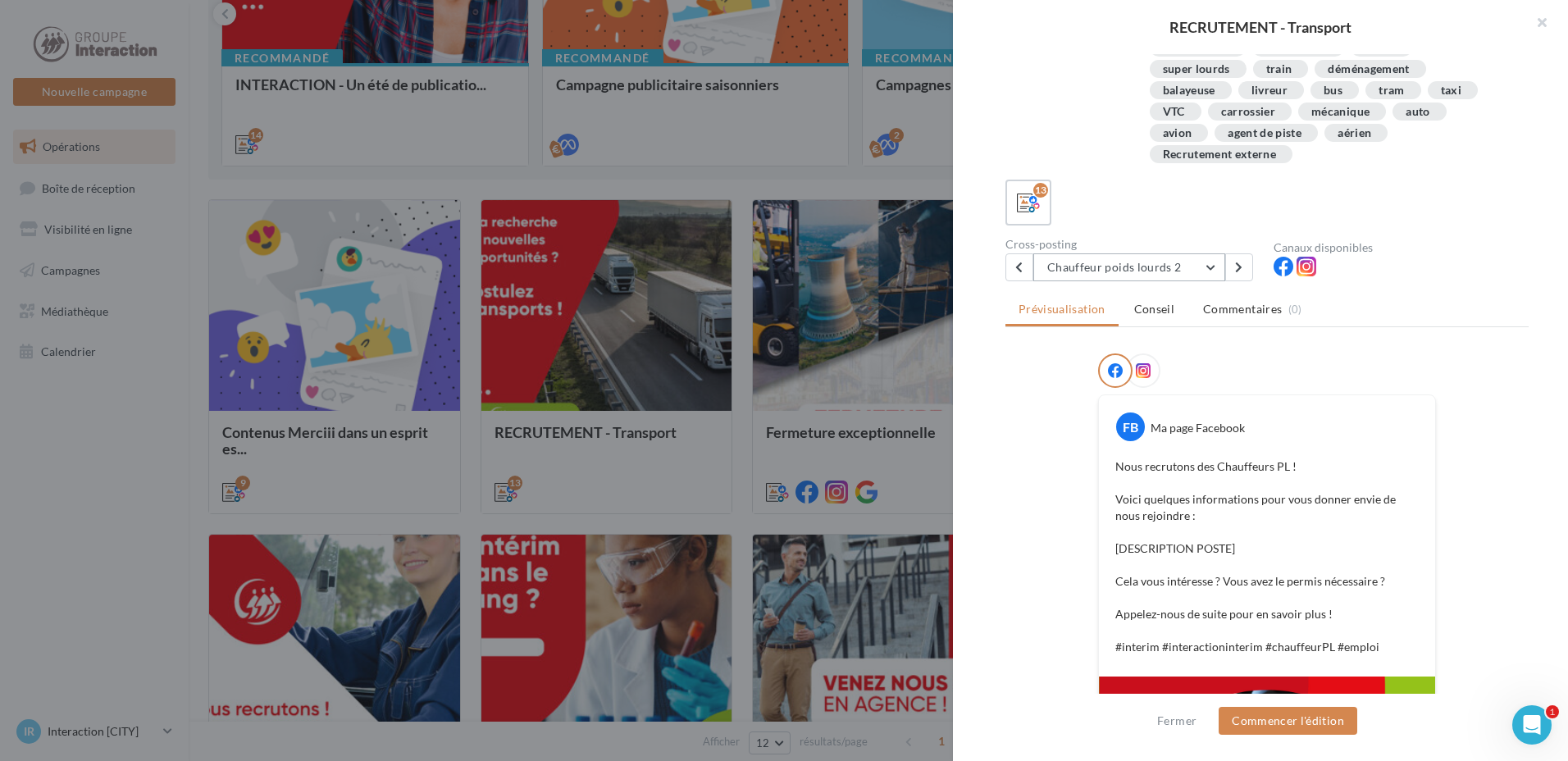 click on "Chauffeur poids lourds 2" at bounding box center (1129, 267) 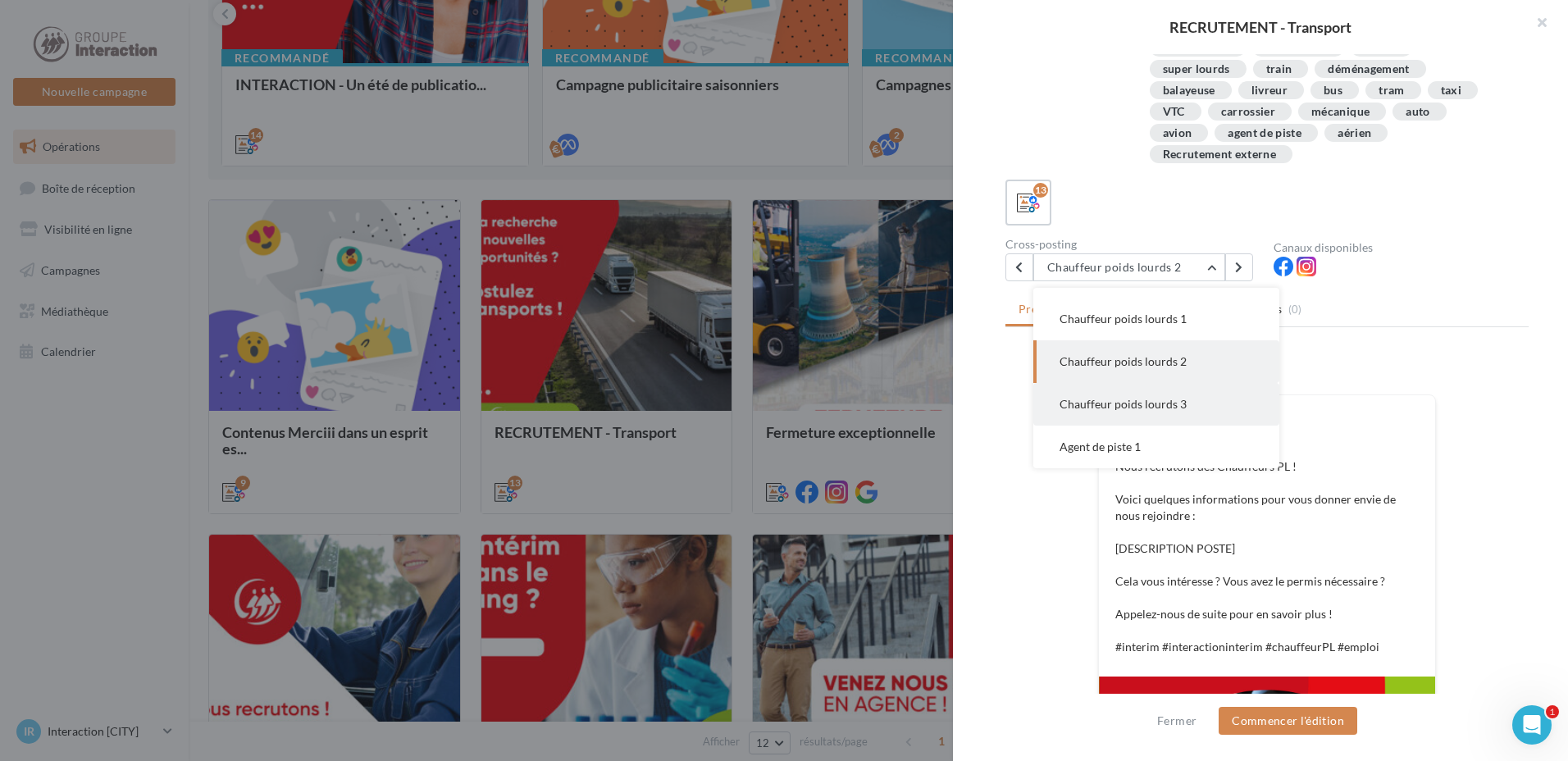click on "Chauffeur poids lourds 3" at bounding box center [1123, 403] 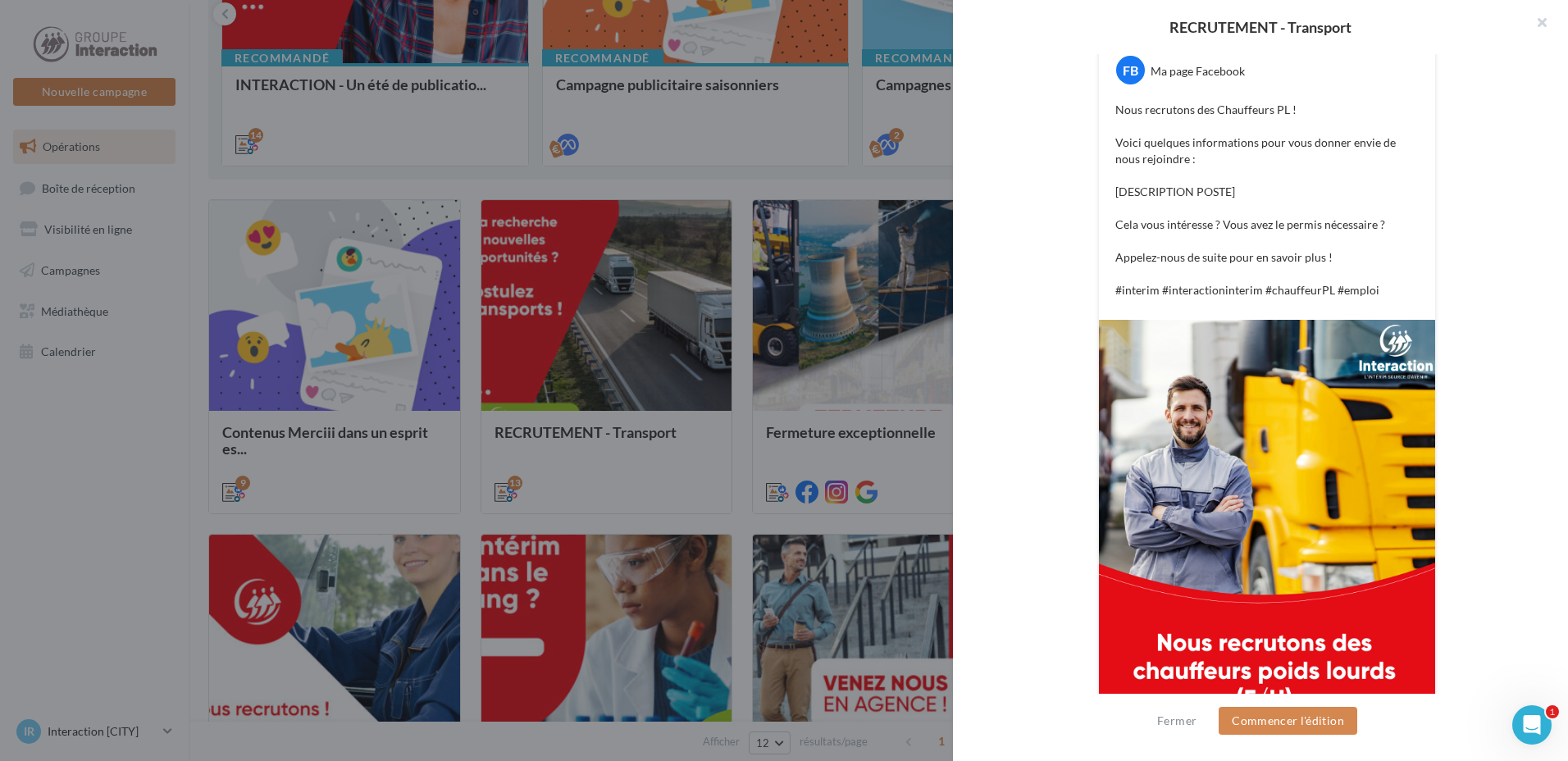 scroll, scrollTop: 59, scrollLeft: 0, axis: vertical 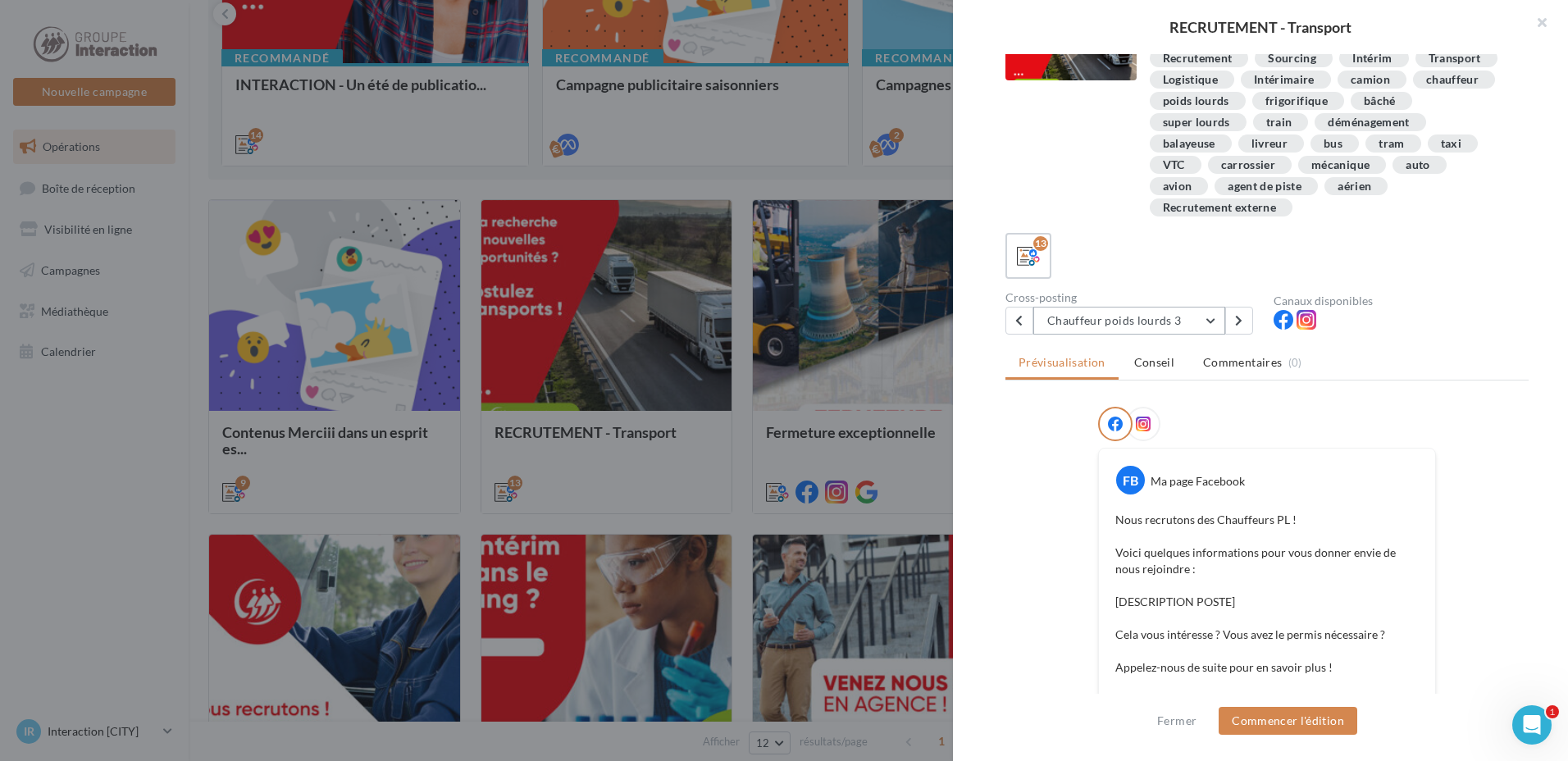 click on "Chauffeur poids lourds 3" at bounding box center (1129, 321) 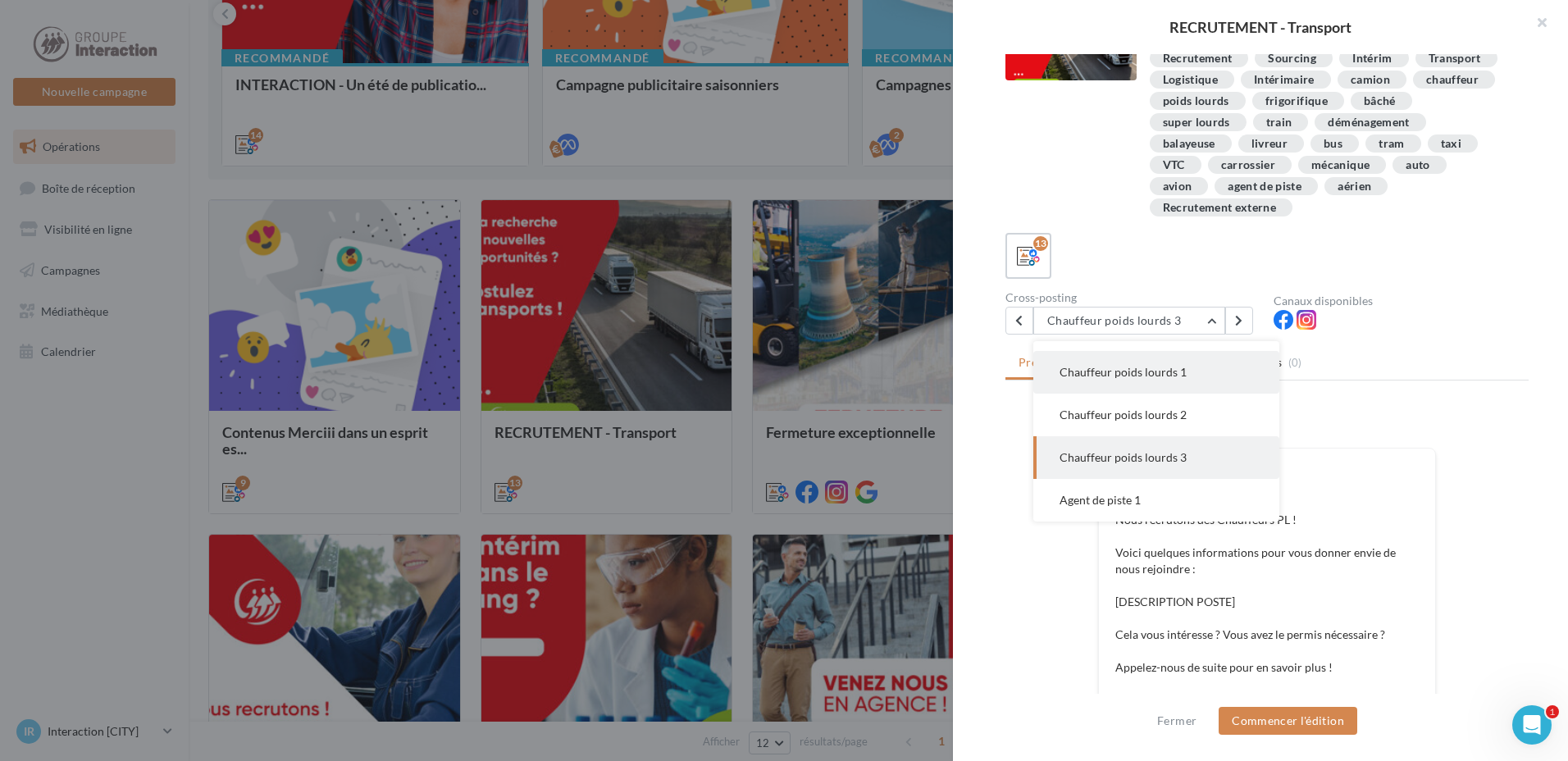 click on "Chauffeur poids lourds 1" at bounding box center (1123, 371) 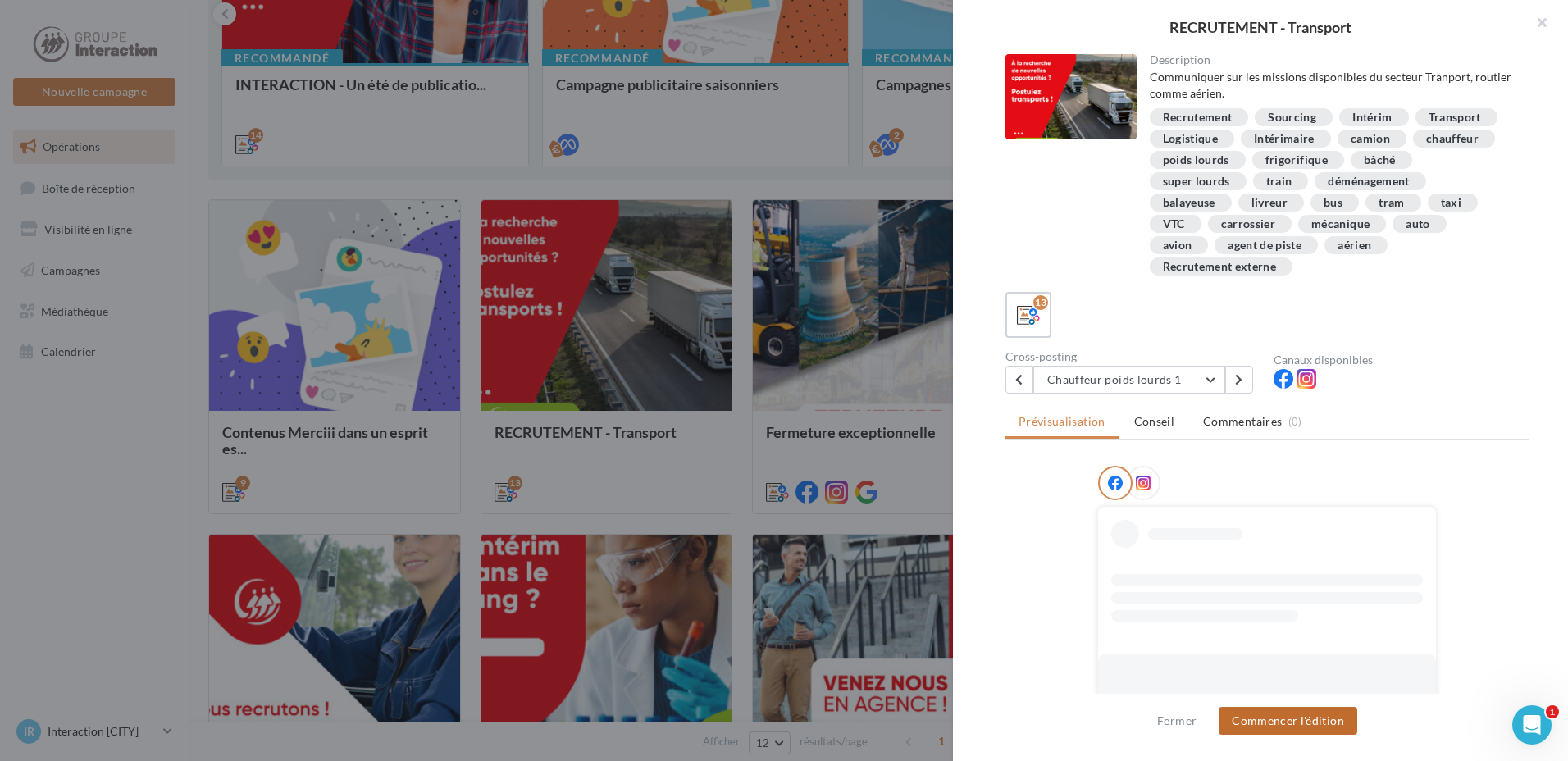 click on "Commencer l'édition" at bounding box center [1288, 721] 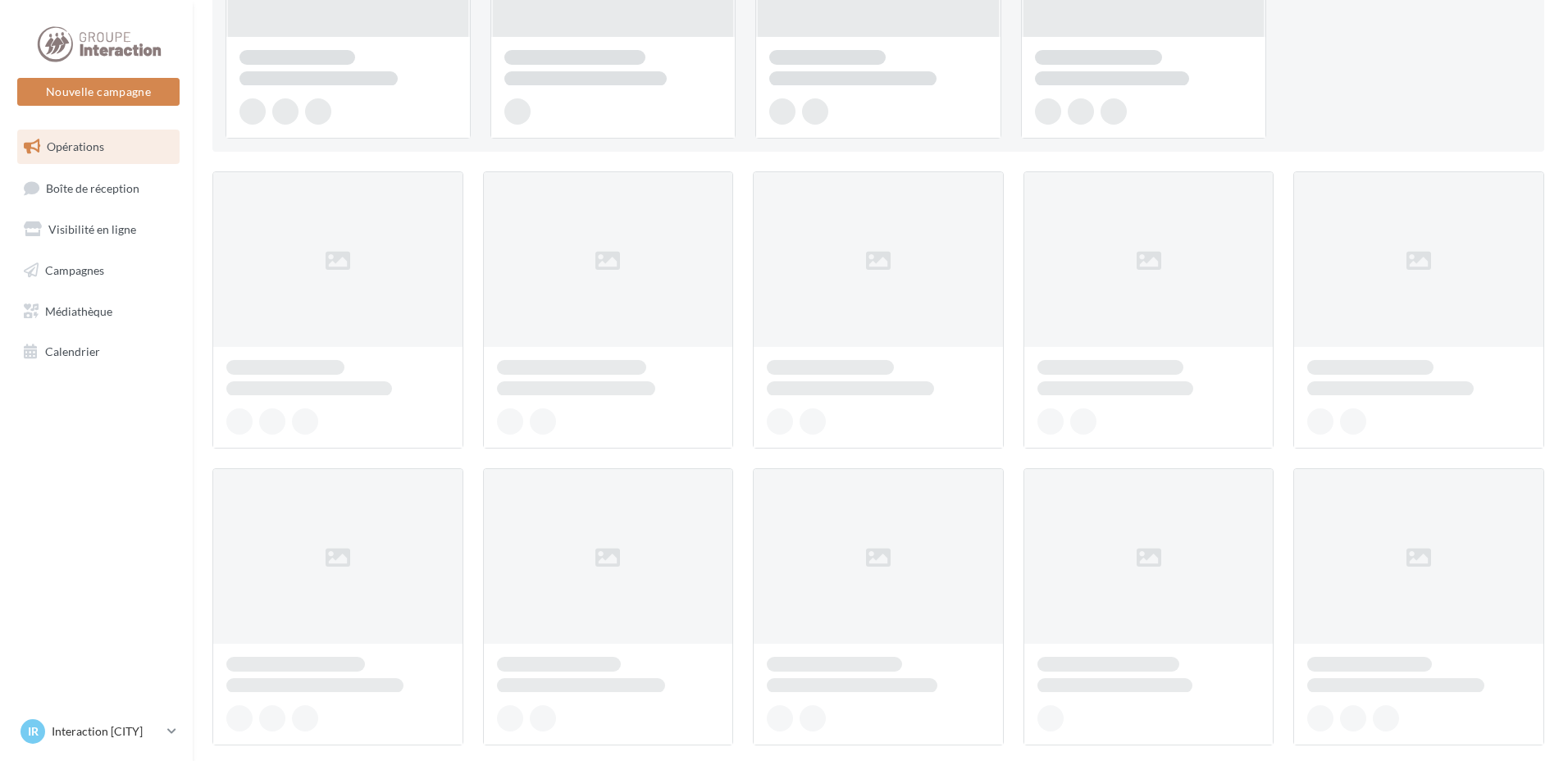 scroll, scrollTop: 328, scrollLeft: 0, axis: vertical 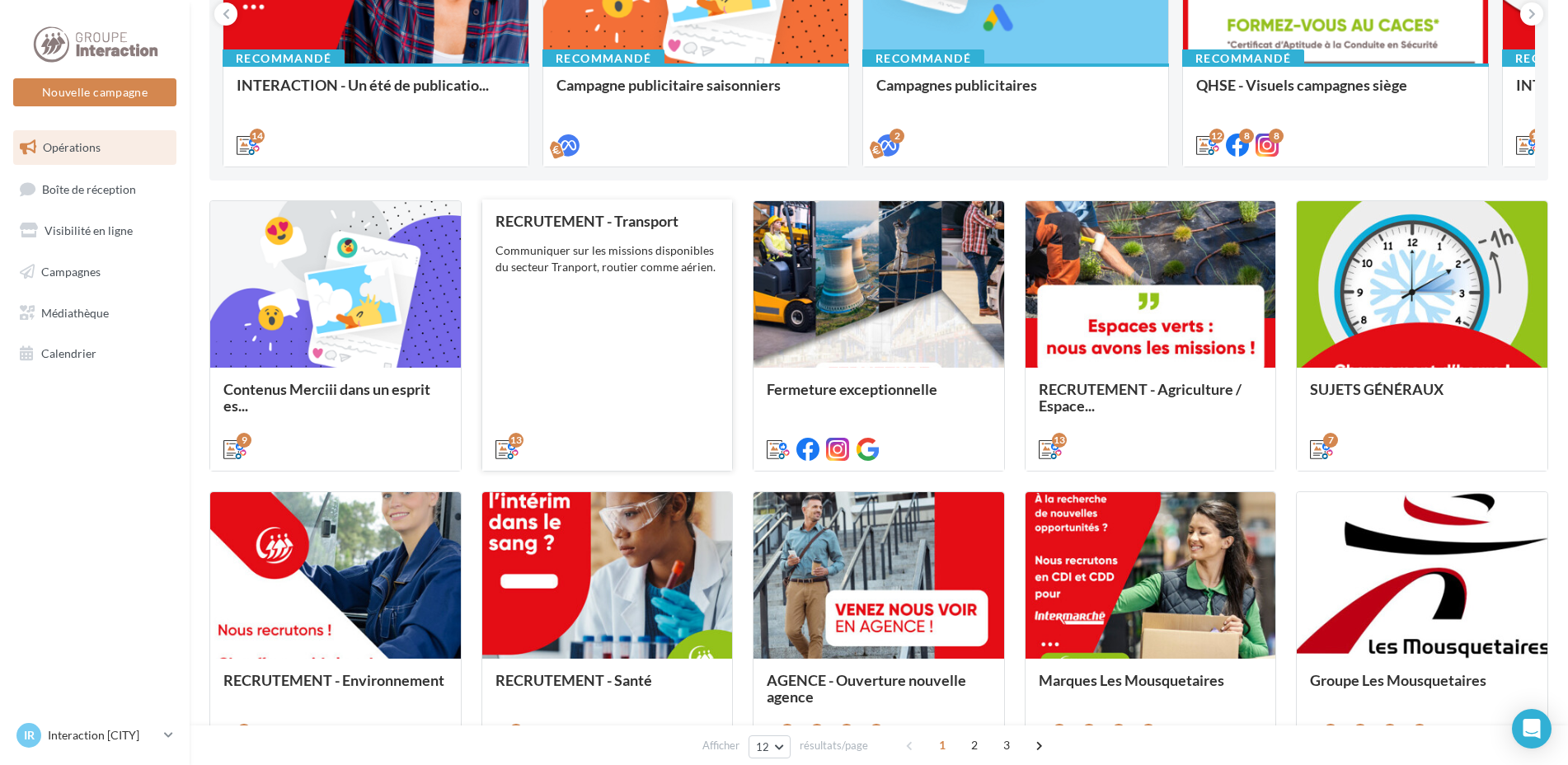 click on "RECRUTEMENT - Transport        Communiquer sur les missions disponibles du secteur Tranport, routier comme aérien." at bounding box center (608, 334) 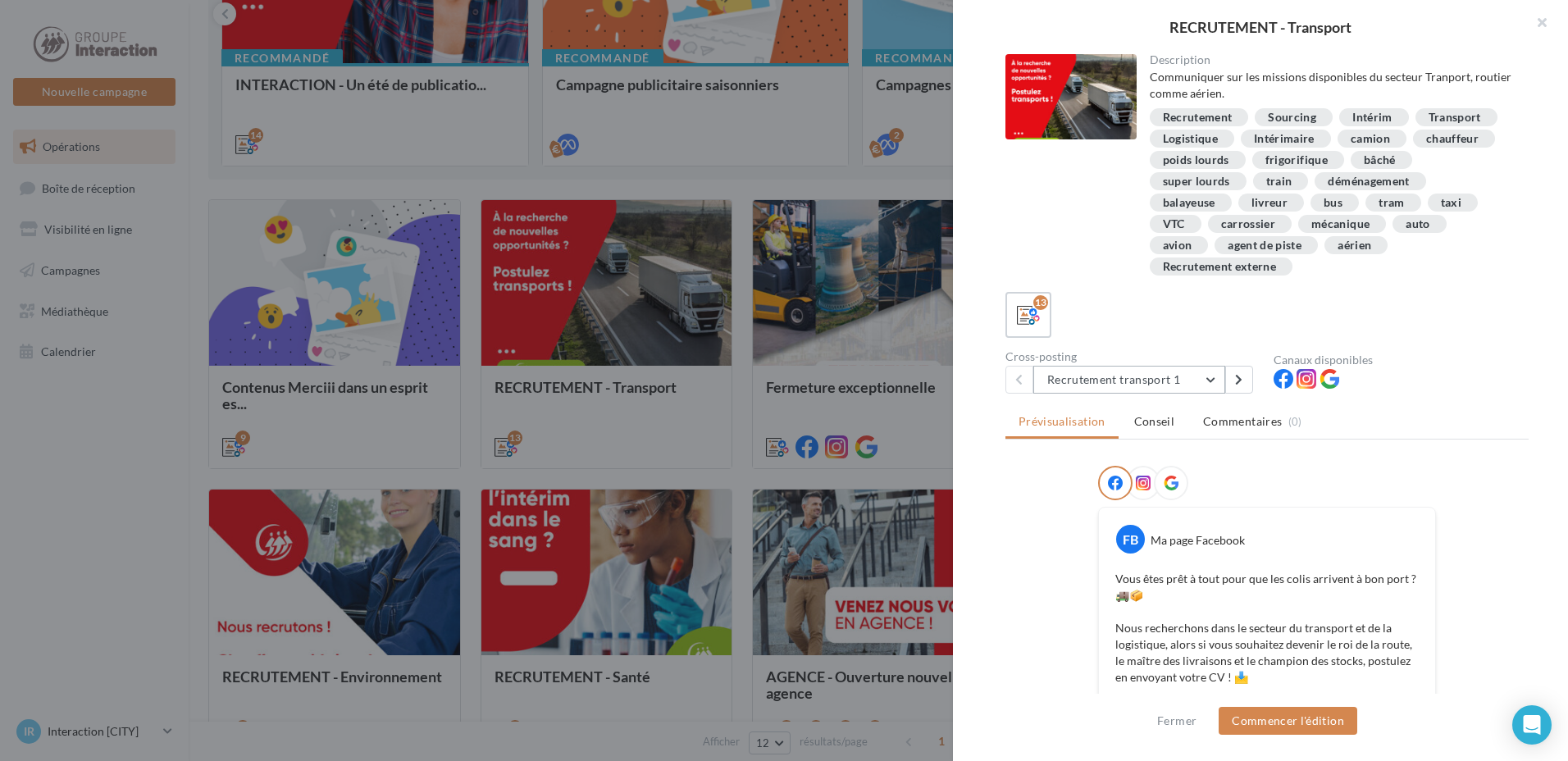 click on "Recrutement transport 1" at bounding box center [1129, 380] 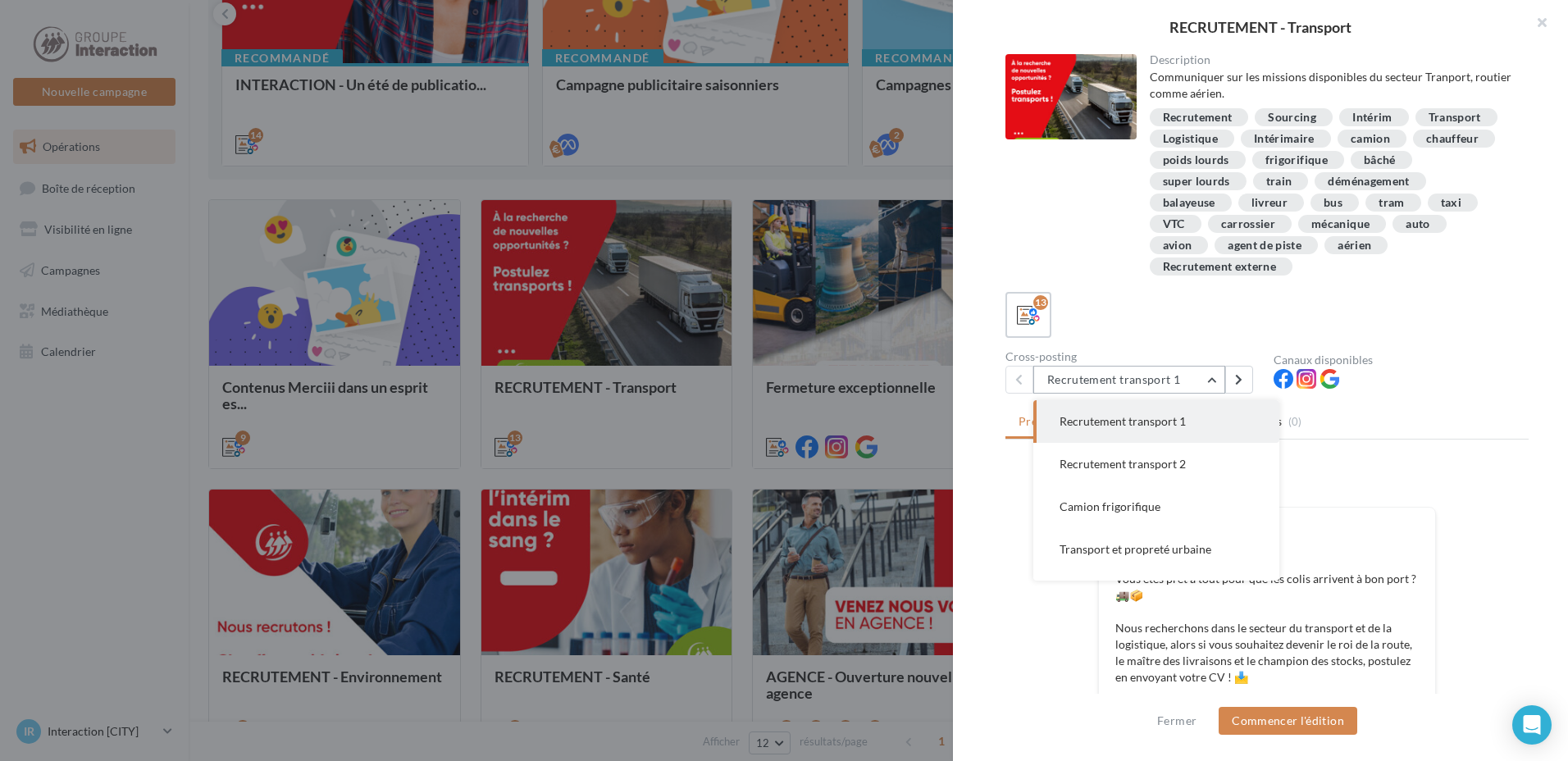scroll, scrollTop: 374, scrollLeft: 0, axis: vertical 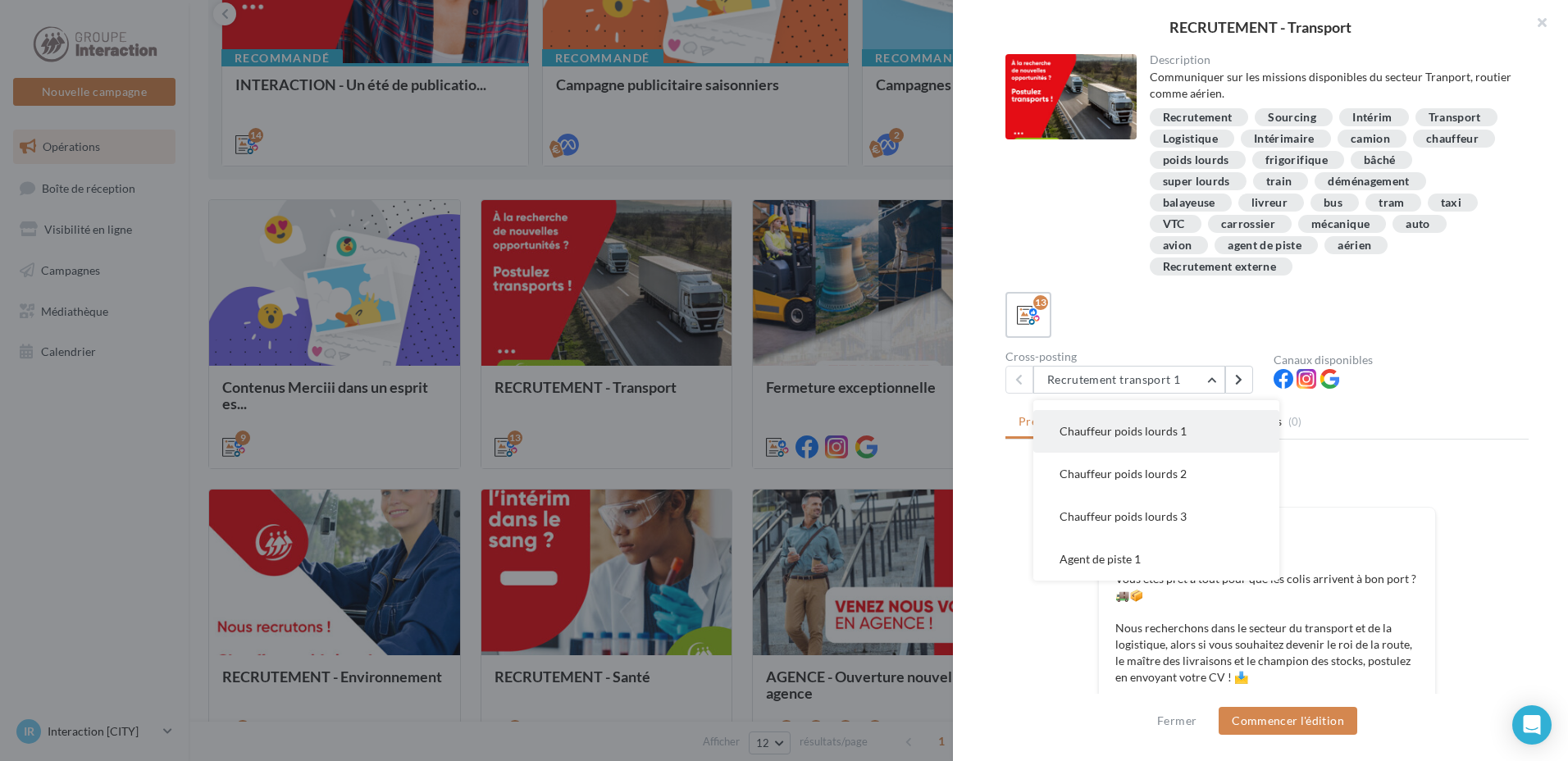click on "Chauffeur poids lourds 1" at bounding box center (1123, 431) 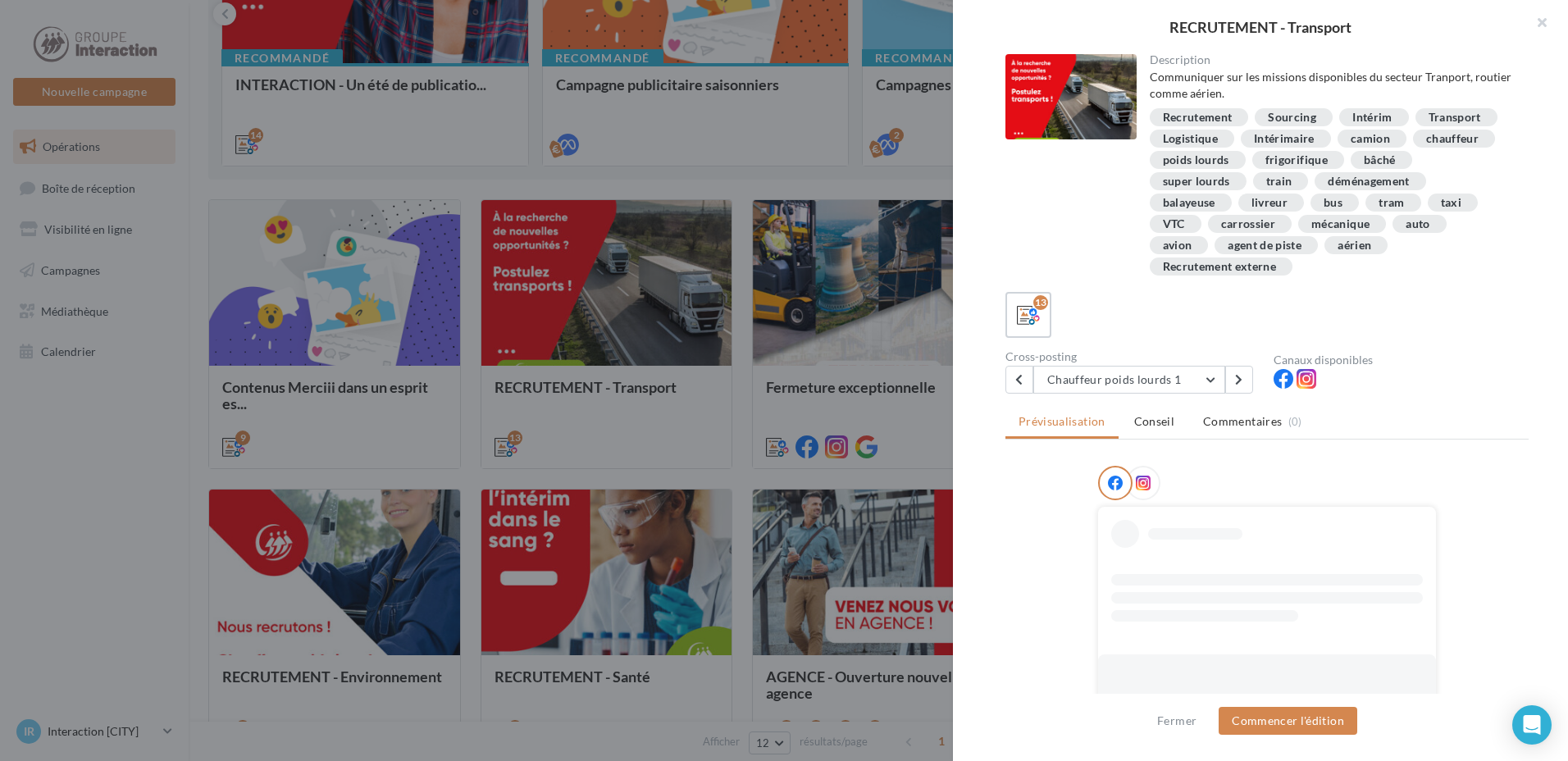 scroll, scrollTop: 141, scrollLeft: 0, axis: vertical 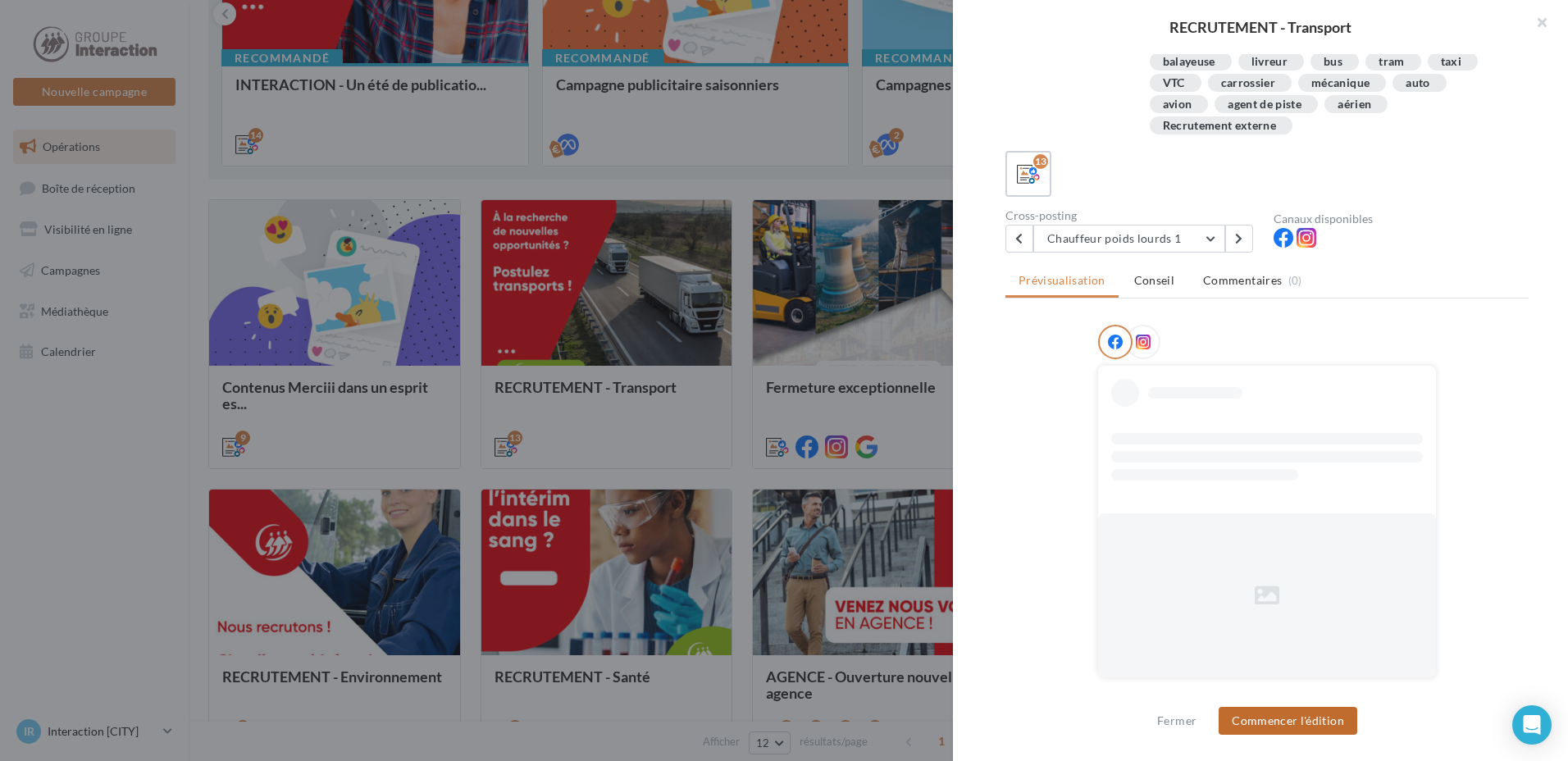 click on "Commencer l'édition" at bounding box center [1288, 721] 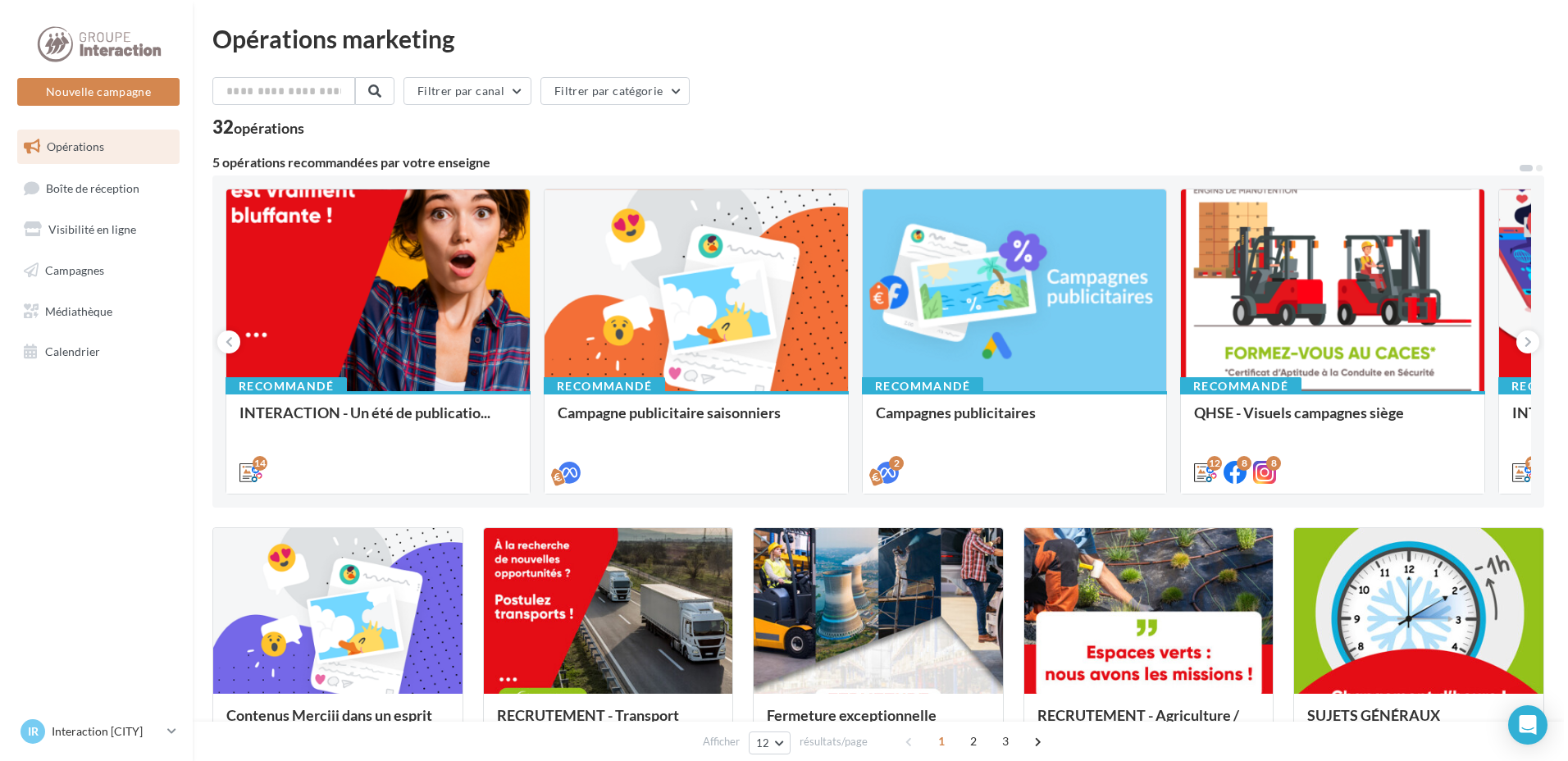 scroll, scrollTop: 164, scrollLeft: 0, axis: vertical 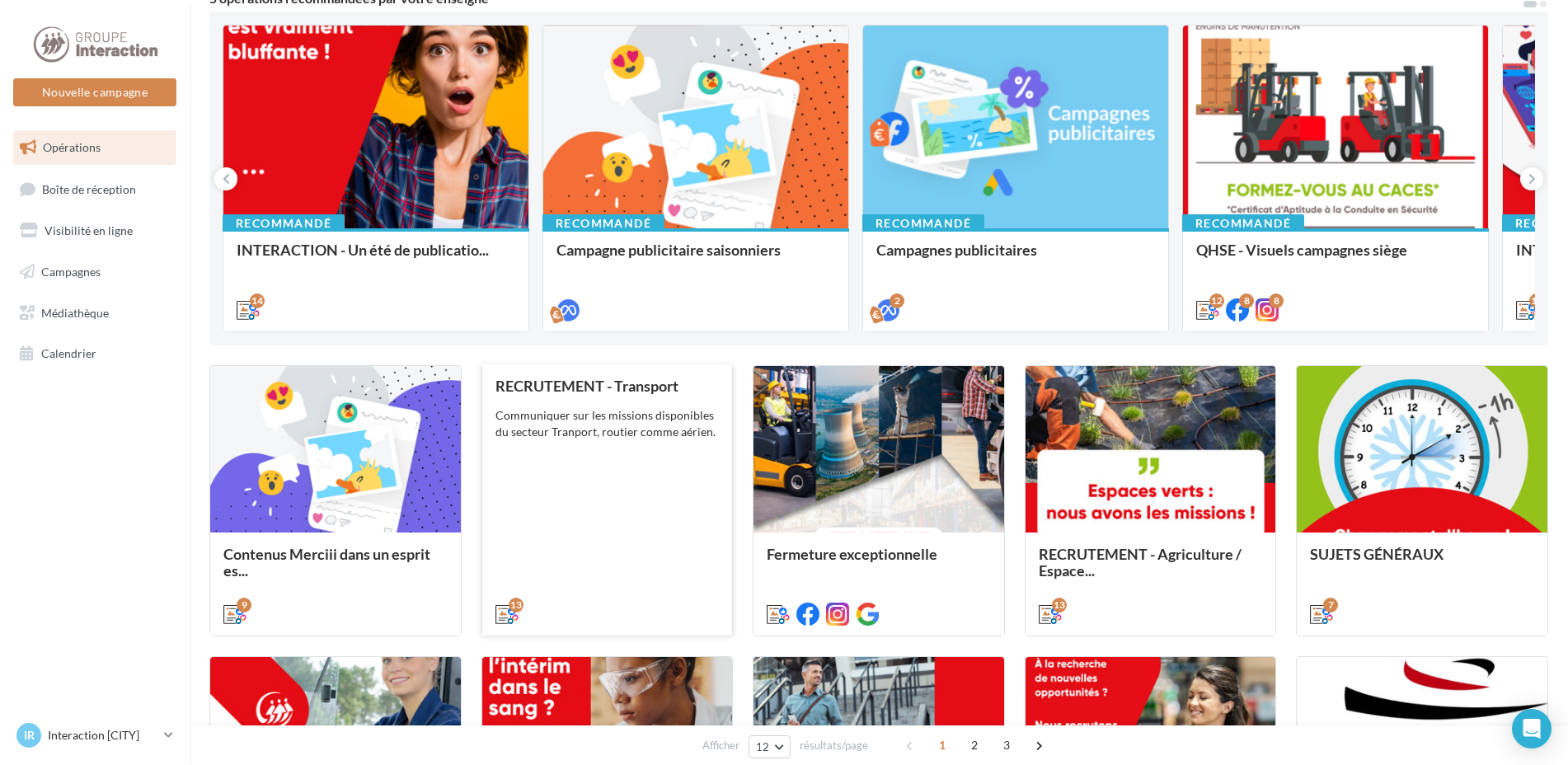 click on "RECRUTEMENT - Transport        Communiquer sur les missions disponibles du secteur Tranport, routier comme aérien." at bounding box center (608, 499) 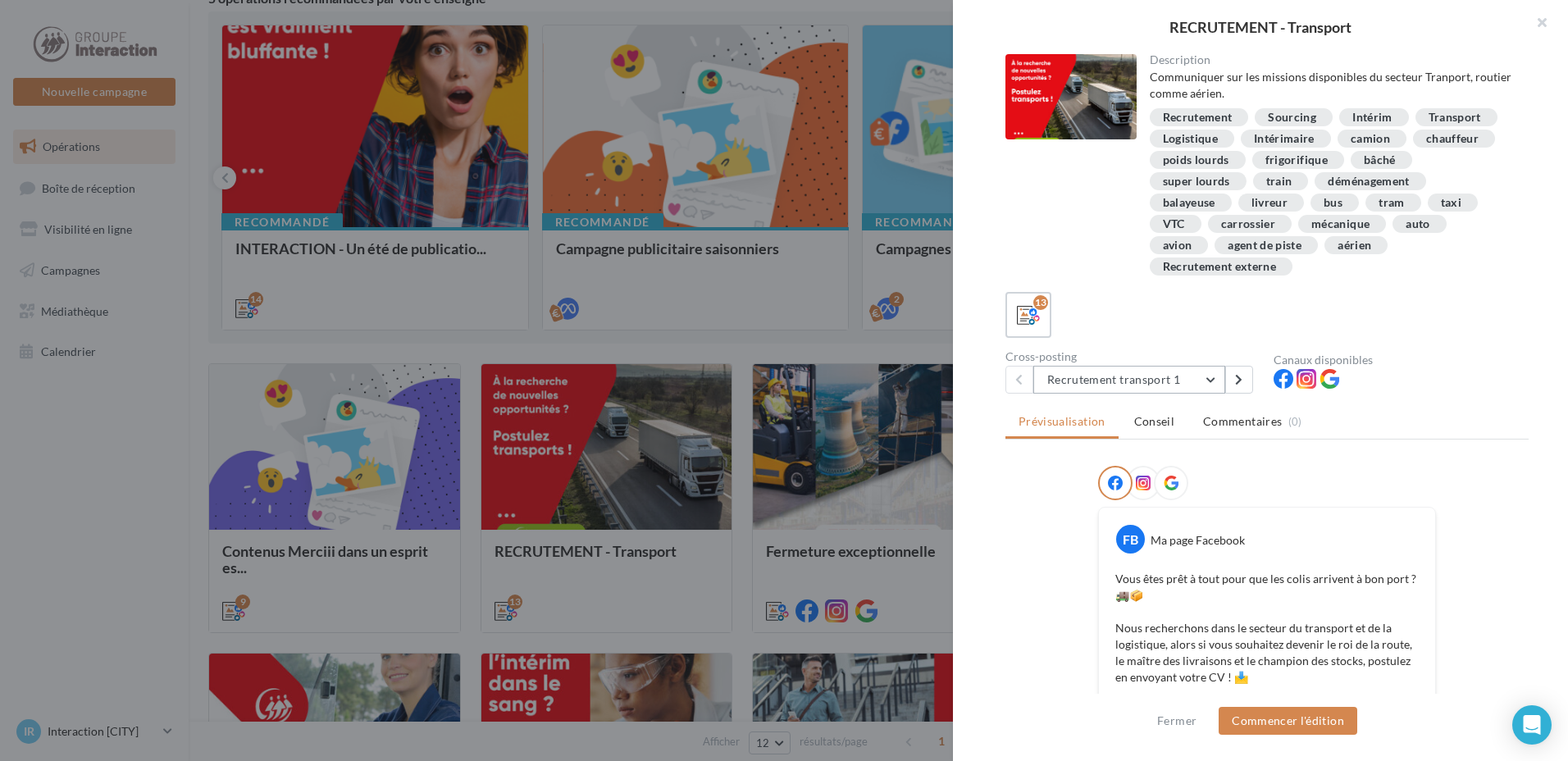 click on "Recrutement transport 1" at bounding box center (1129, 380) 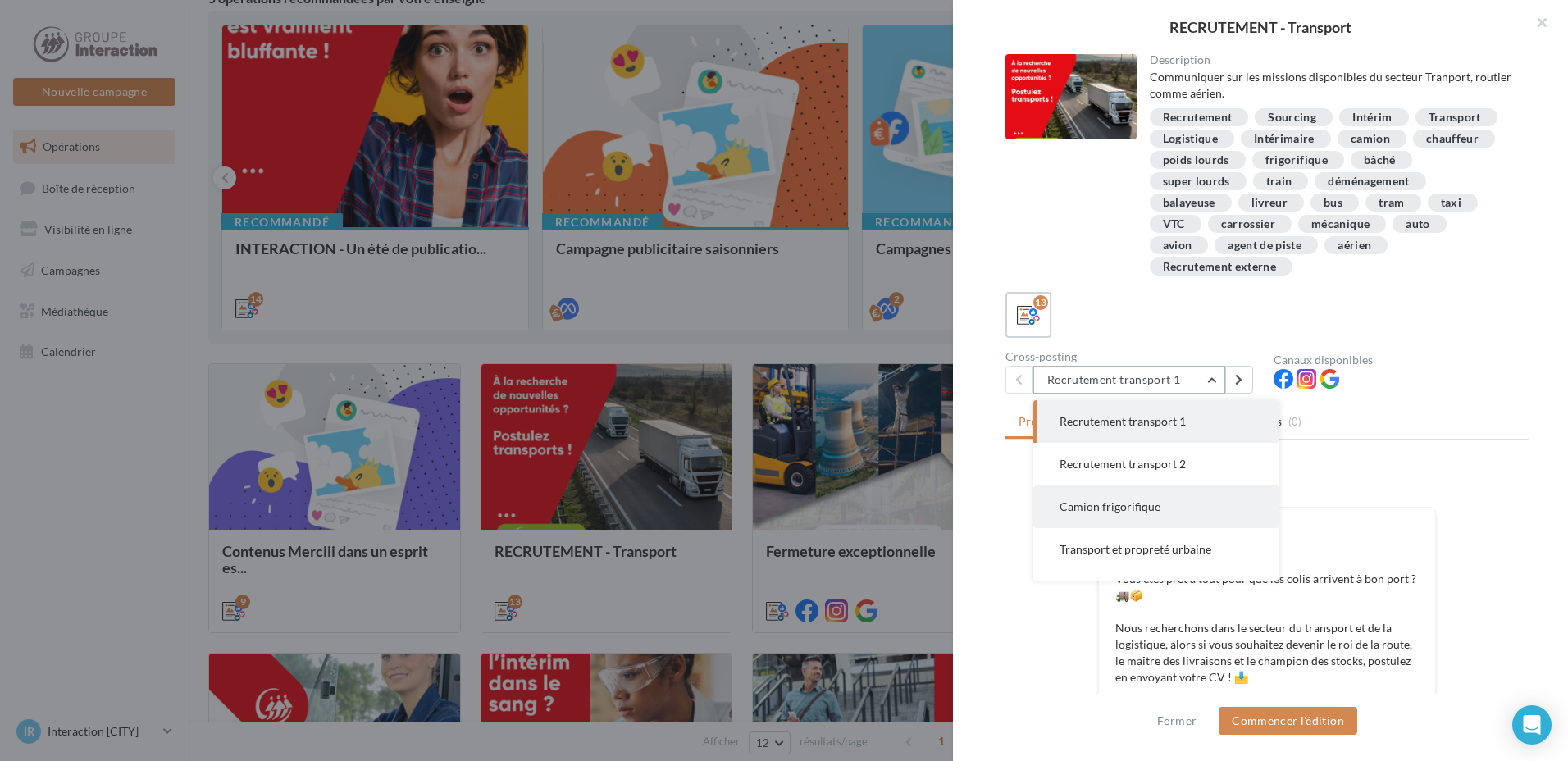 scroll, scrollTop: 374, scrollLeft: 0, axis: vertical 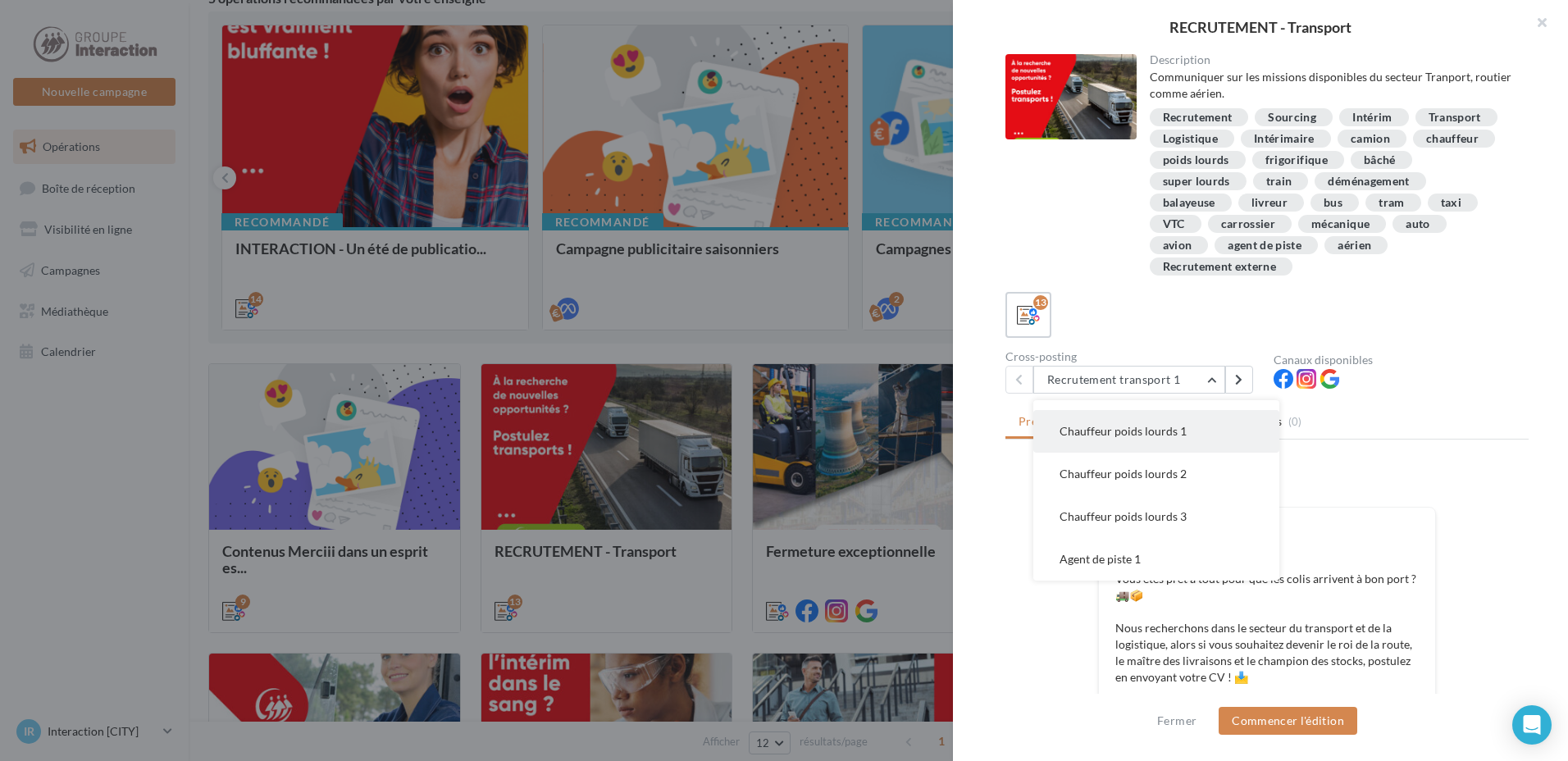 click on "Chauffeur poids lourds 1" at bounding box center [1123, 431] 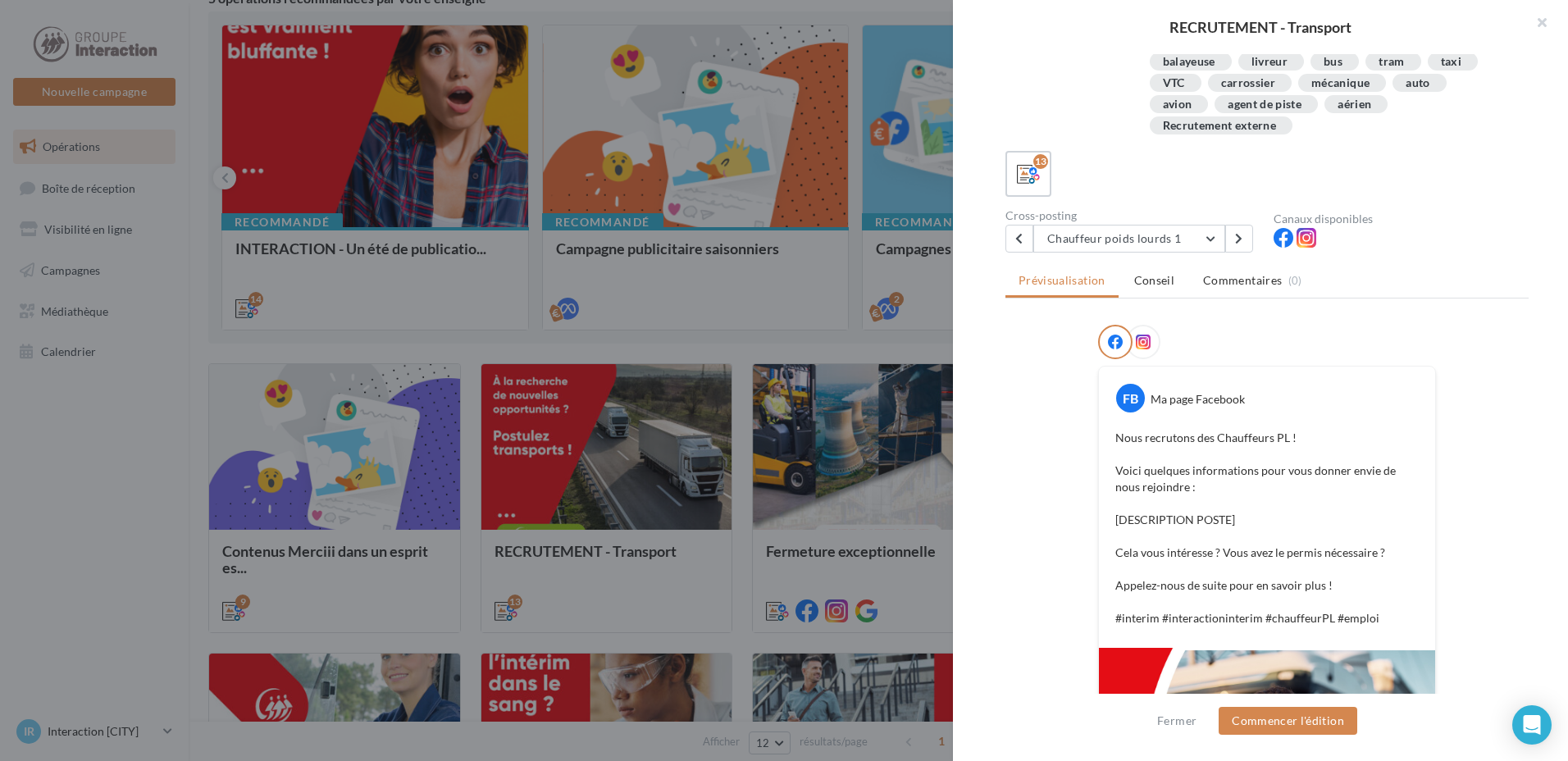 scroll, scrollTop: 522, scrollLeft: 0, axis: vertical 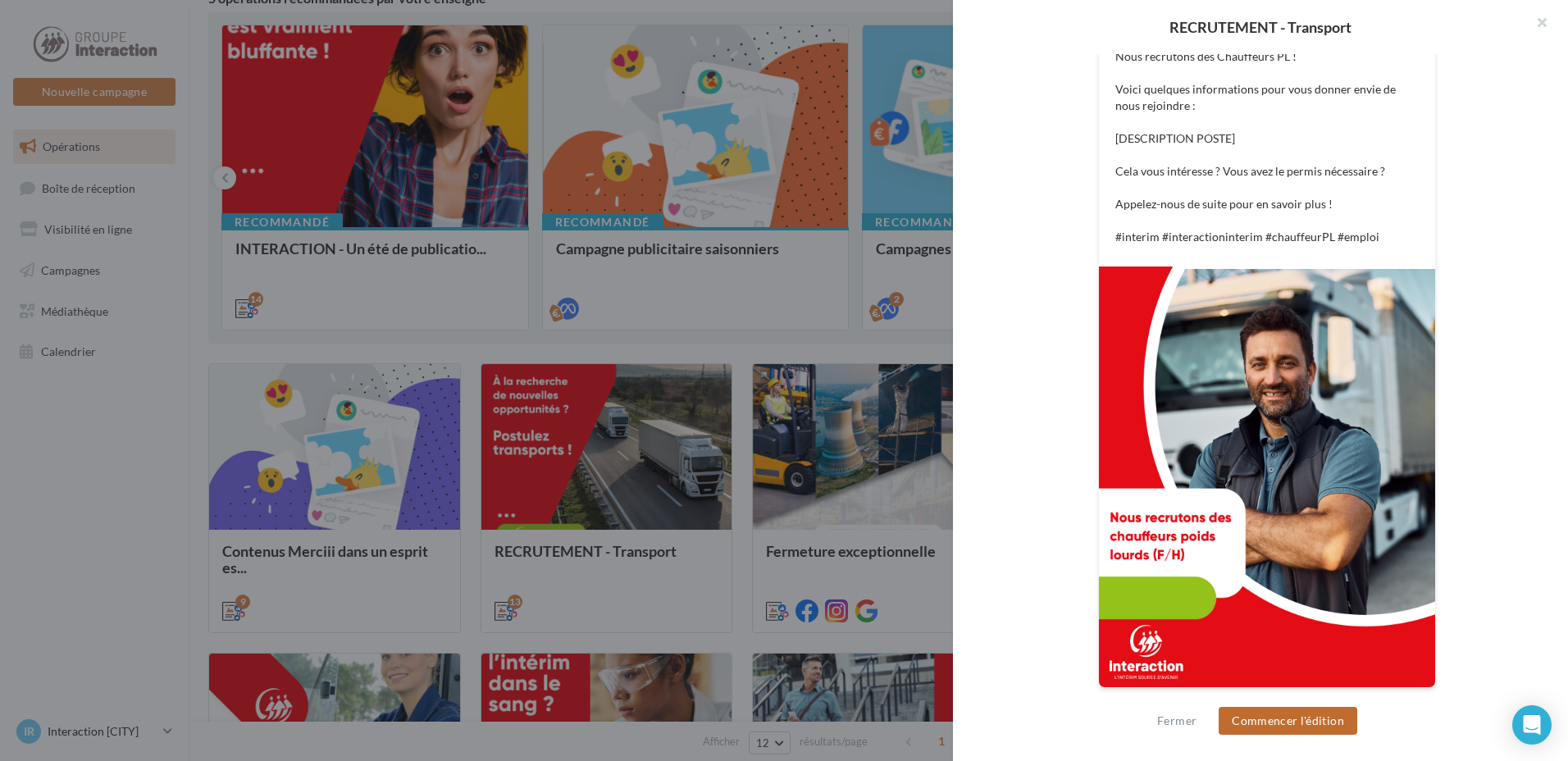 click on "Commencer l'édition" at bounding box center [1288, 721] 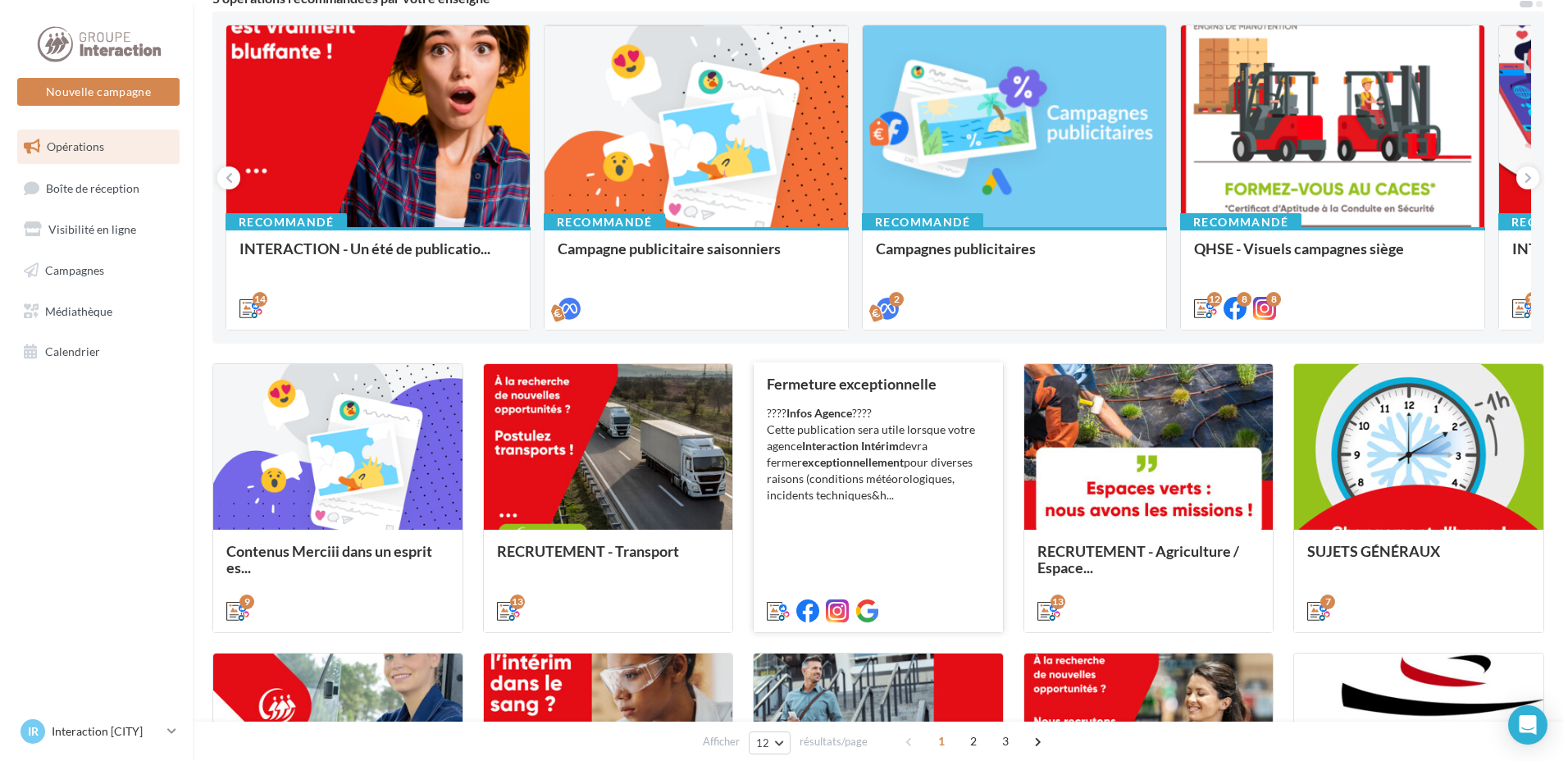 scroll, scrollTop: 246, scrollLeft: 0, axis: vertical 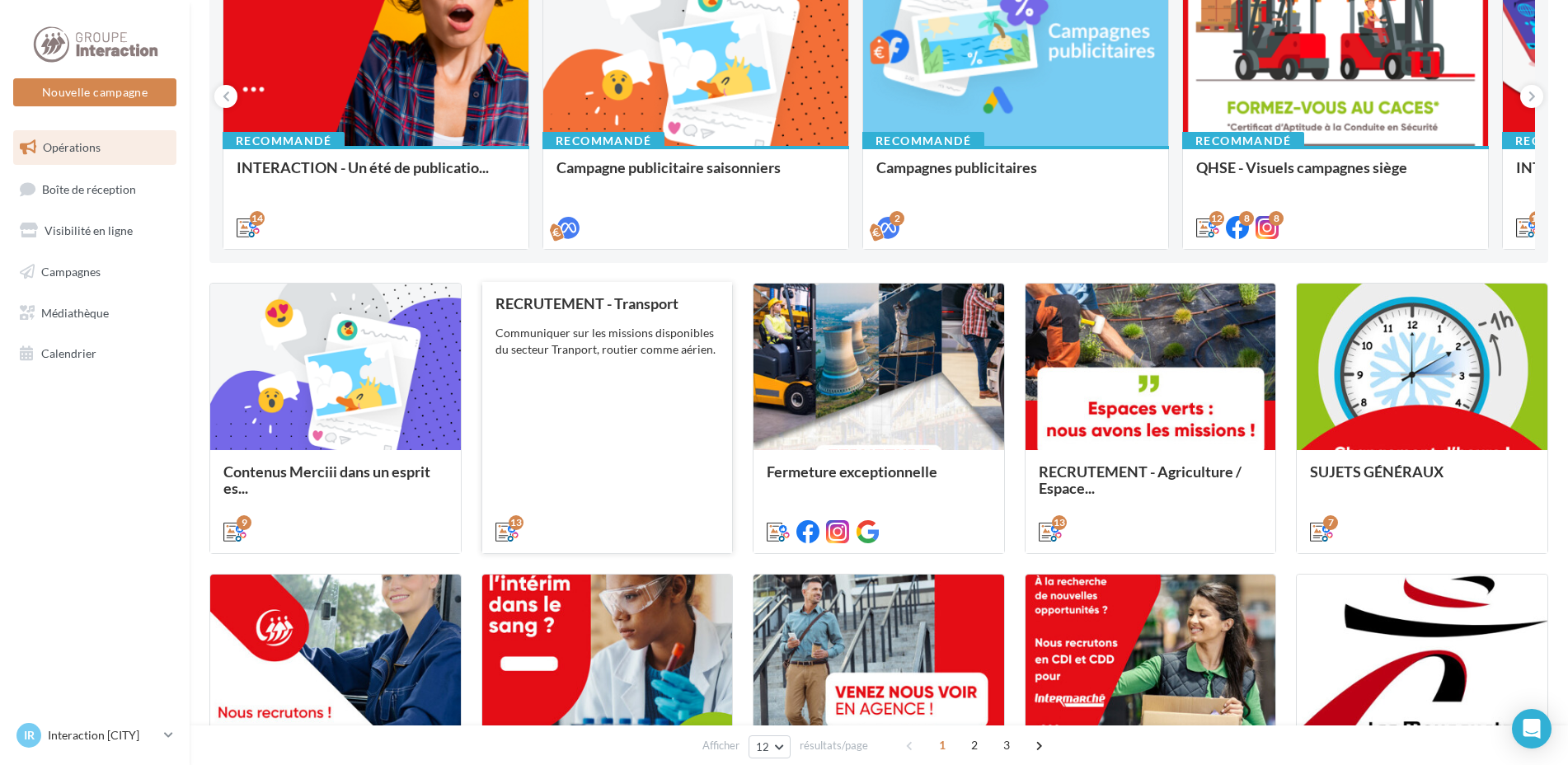 click on "RECRUTEMENT - Transport        Communiquer sur les missions disponibles du secteur Tranport, routier comme aérien." at bounding box center (608, 416) 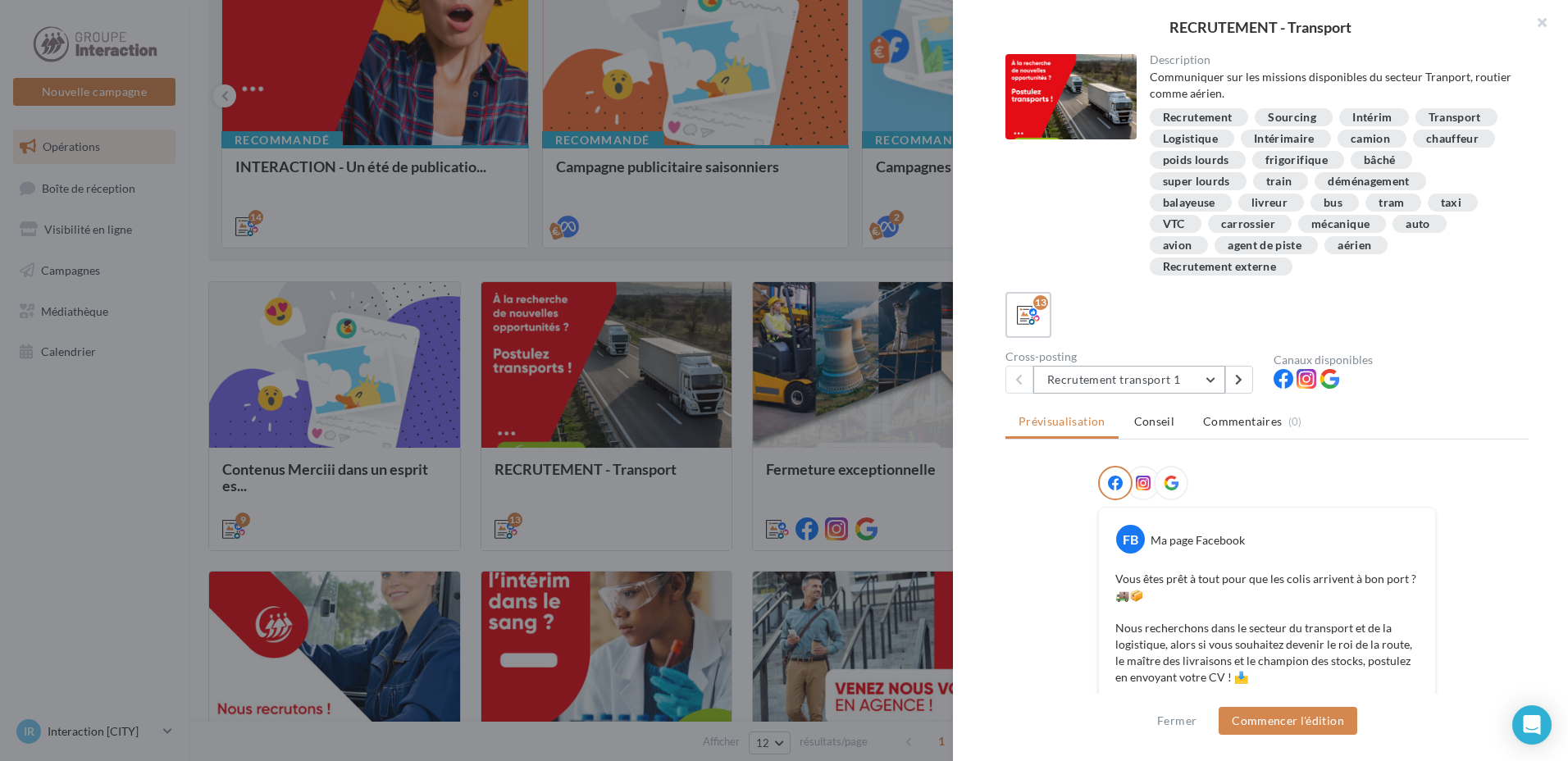 click on "Recrutement transport 1" at bounding box center (1129, 380) 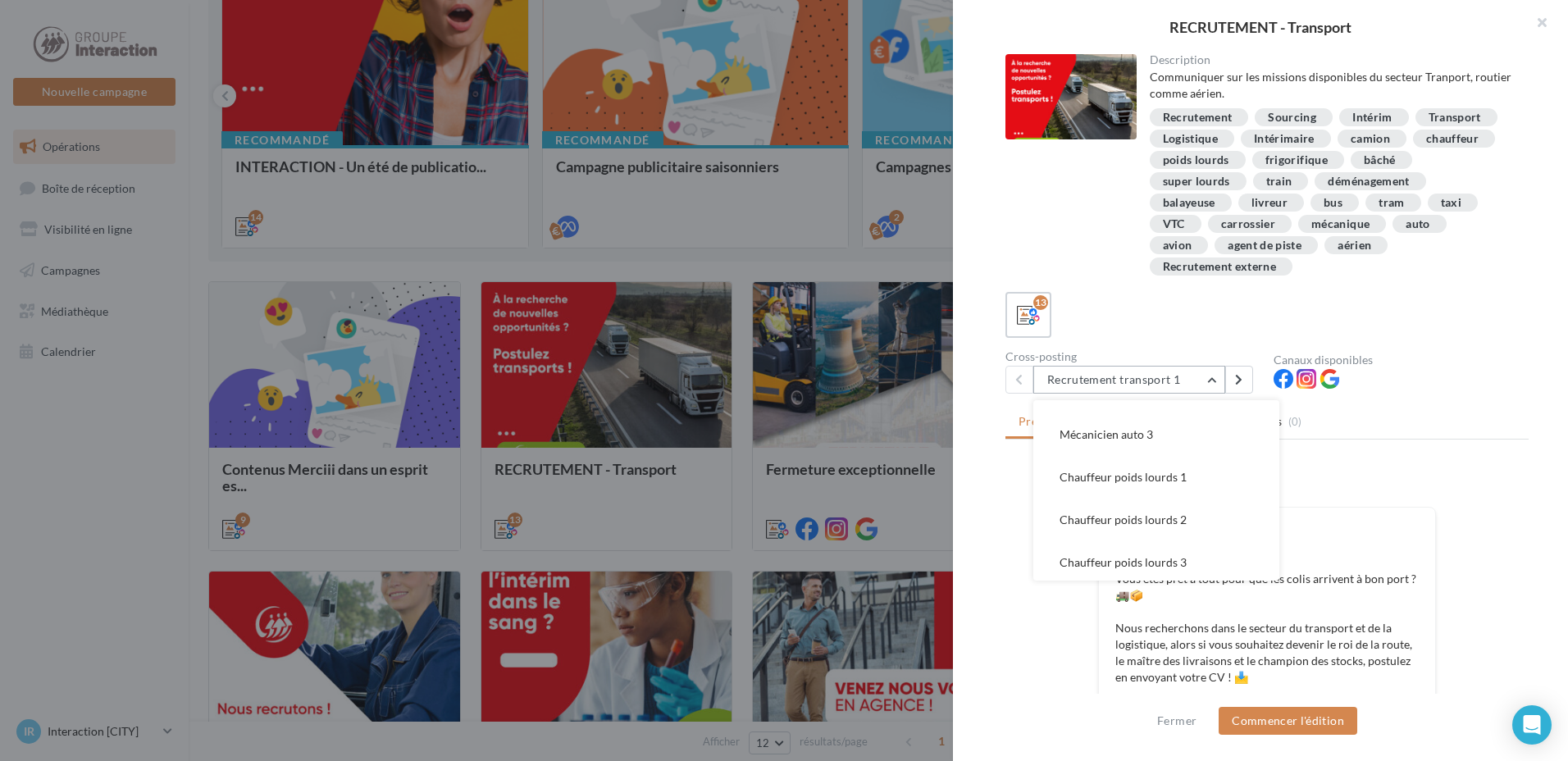 scroll, scrollTop: 0, scrollLeft: 0, axis: both 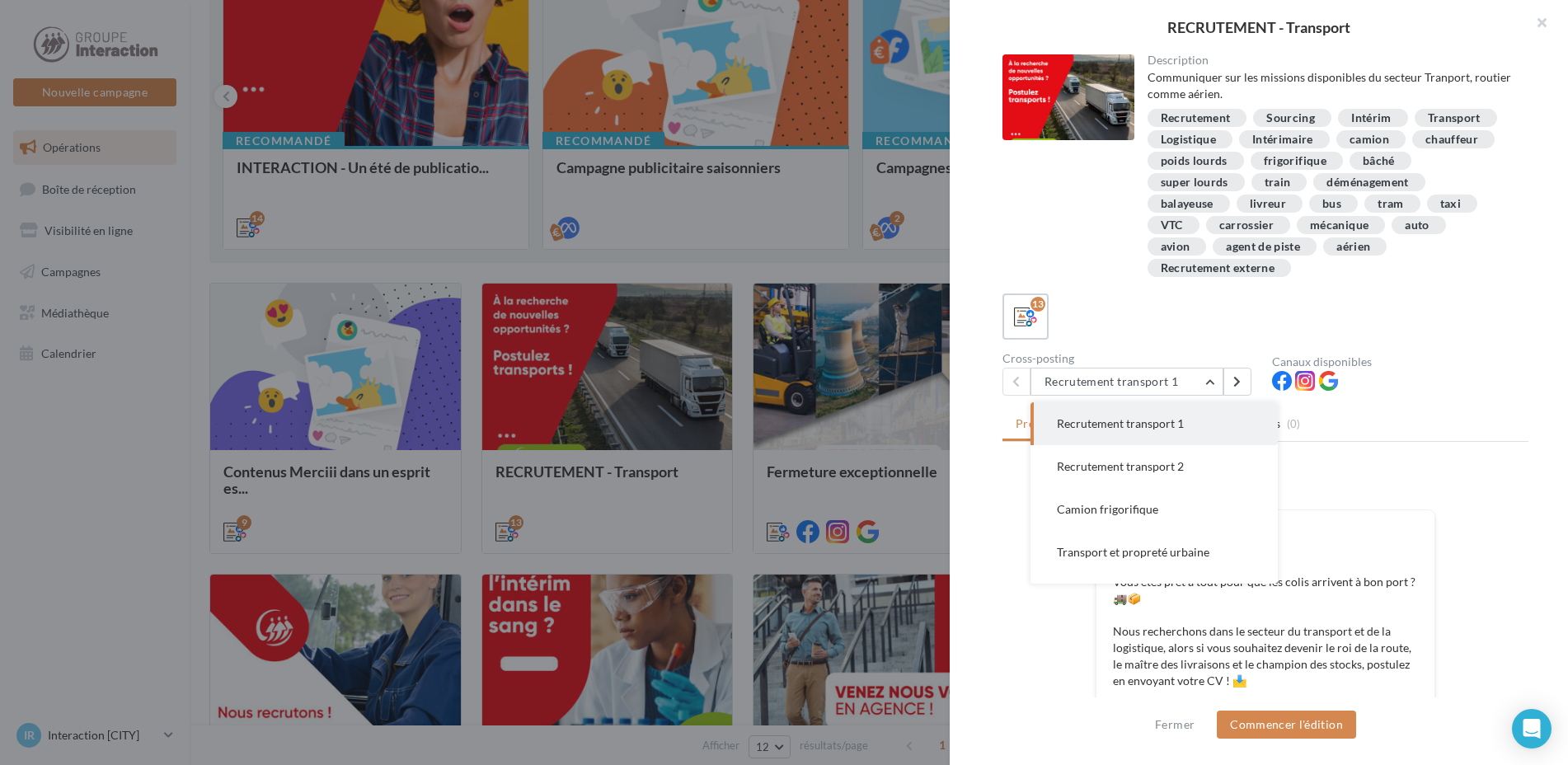 click at bounding box center (784, 382) 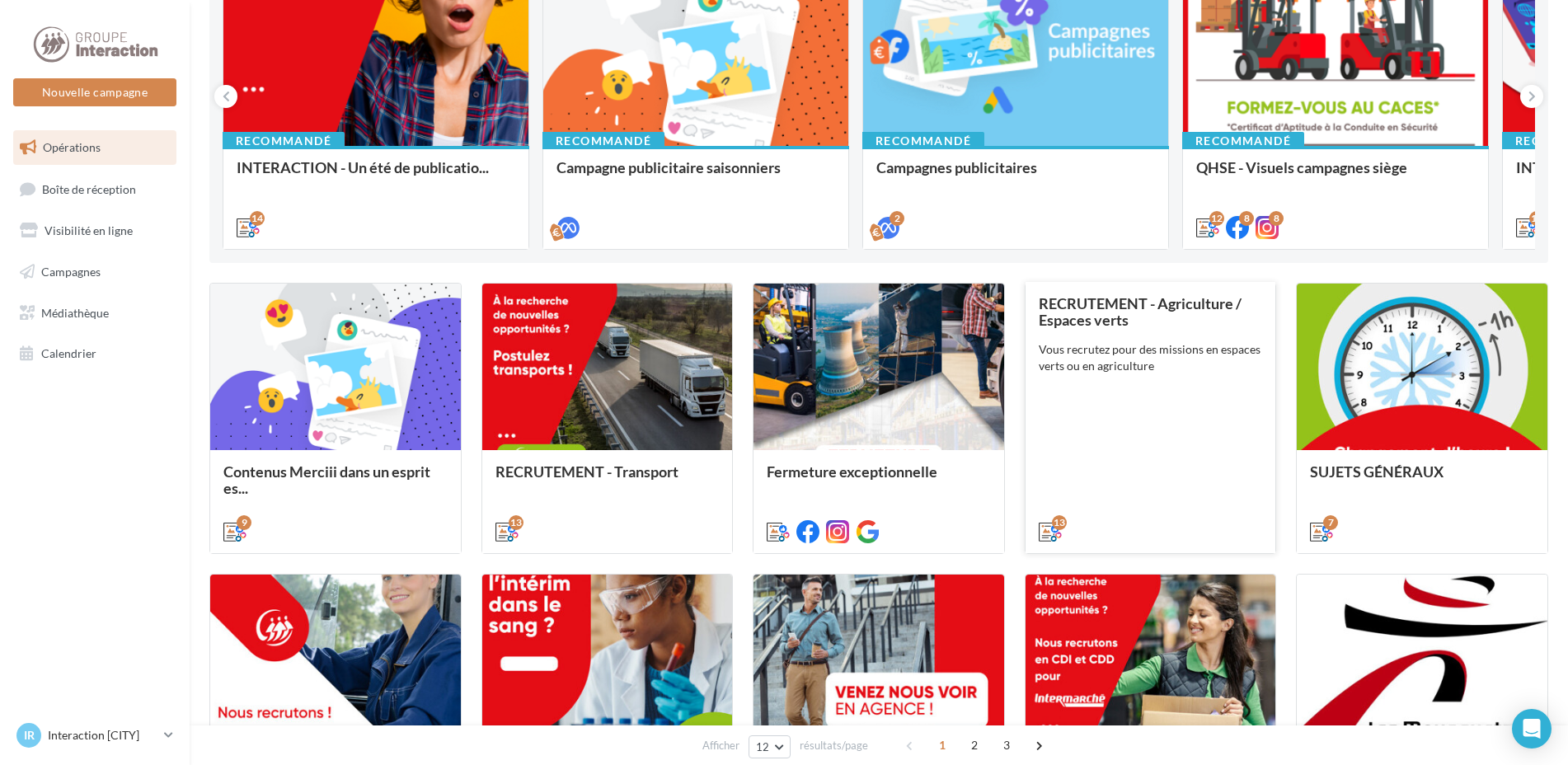 click on "RECRUTEMENT - Agriculture / Espaces verts        Vous recrutez pour des missions en espaces verts ou en agriculture" at bounding box center [1151, 416] 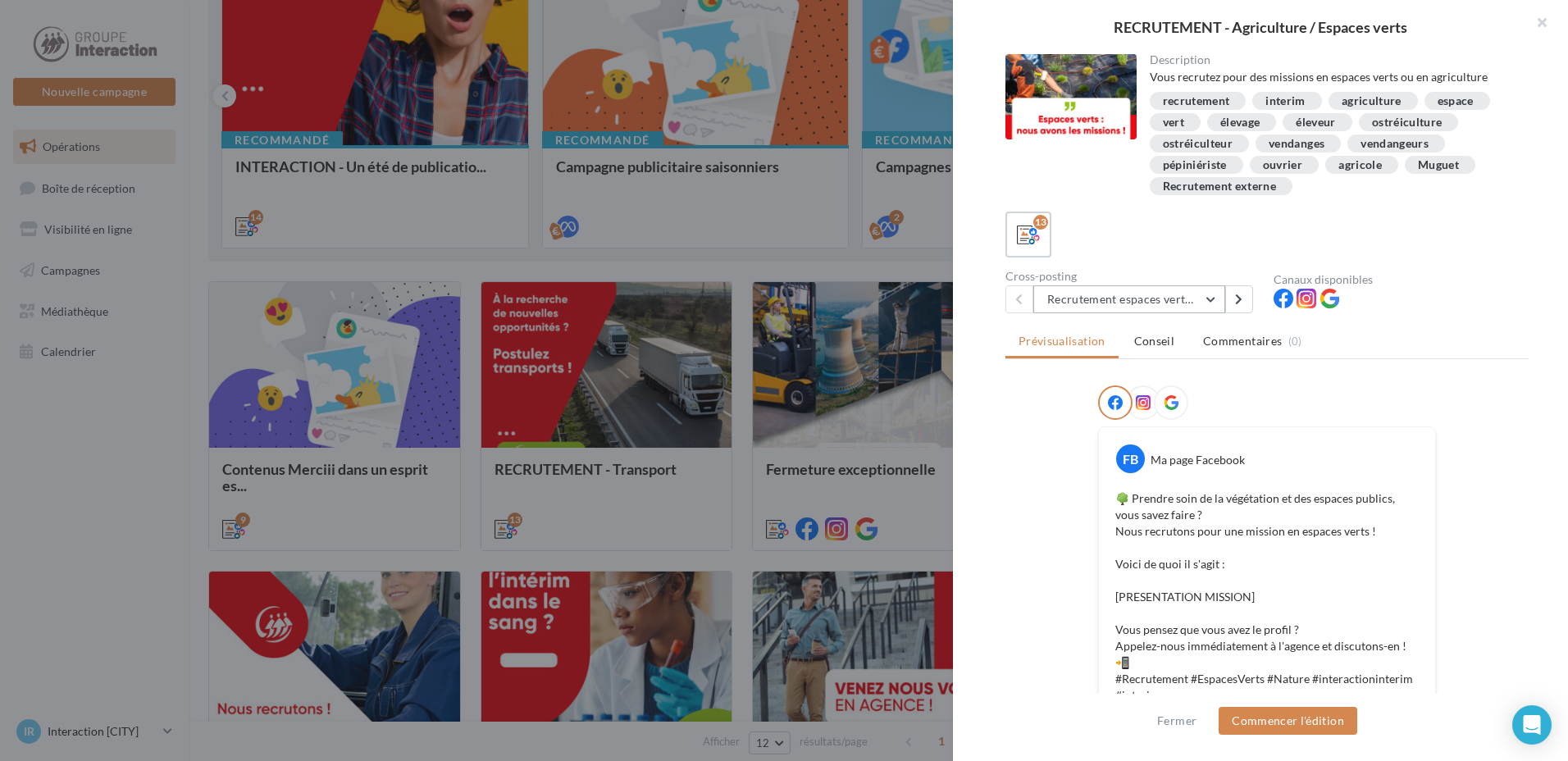 click on "Recrutement espaces verts 1" at bounding box center [1129, 299] 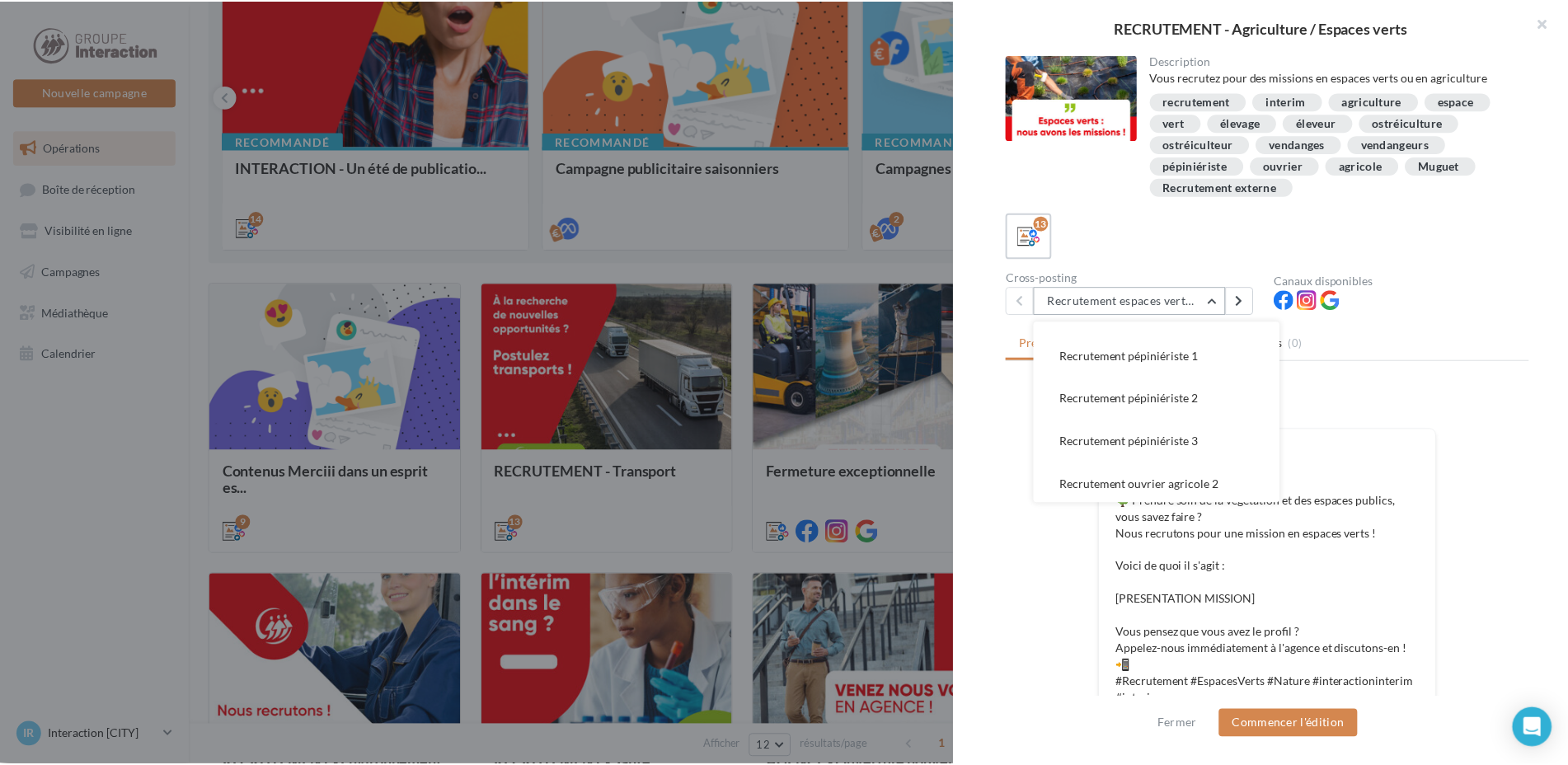scroll, scrollTop: 376, scrollLeft: 0, axis: vertical 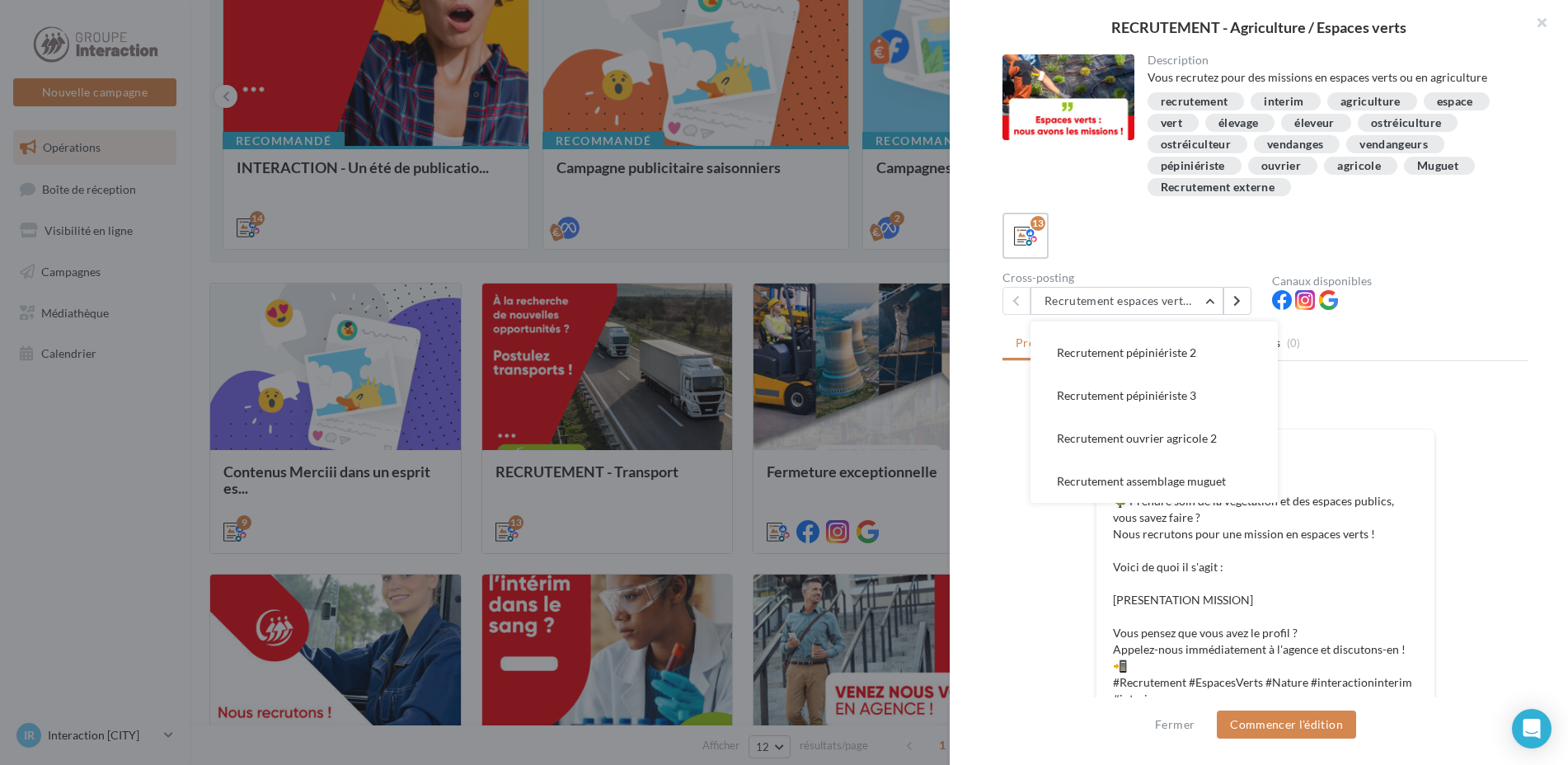 click at bounding box center [784, 382] 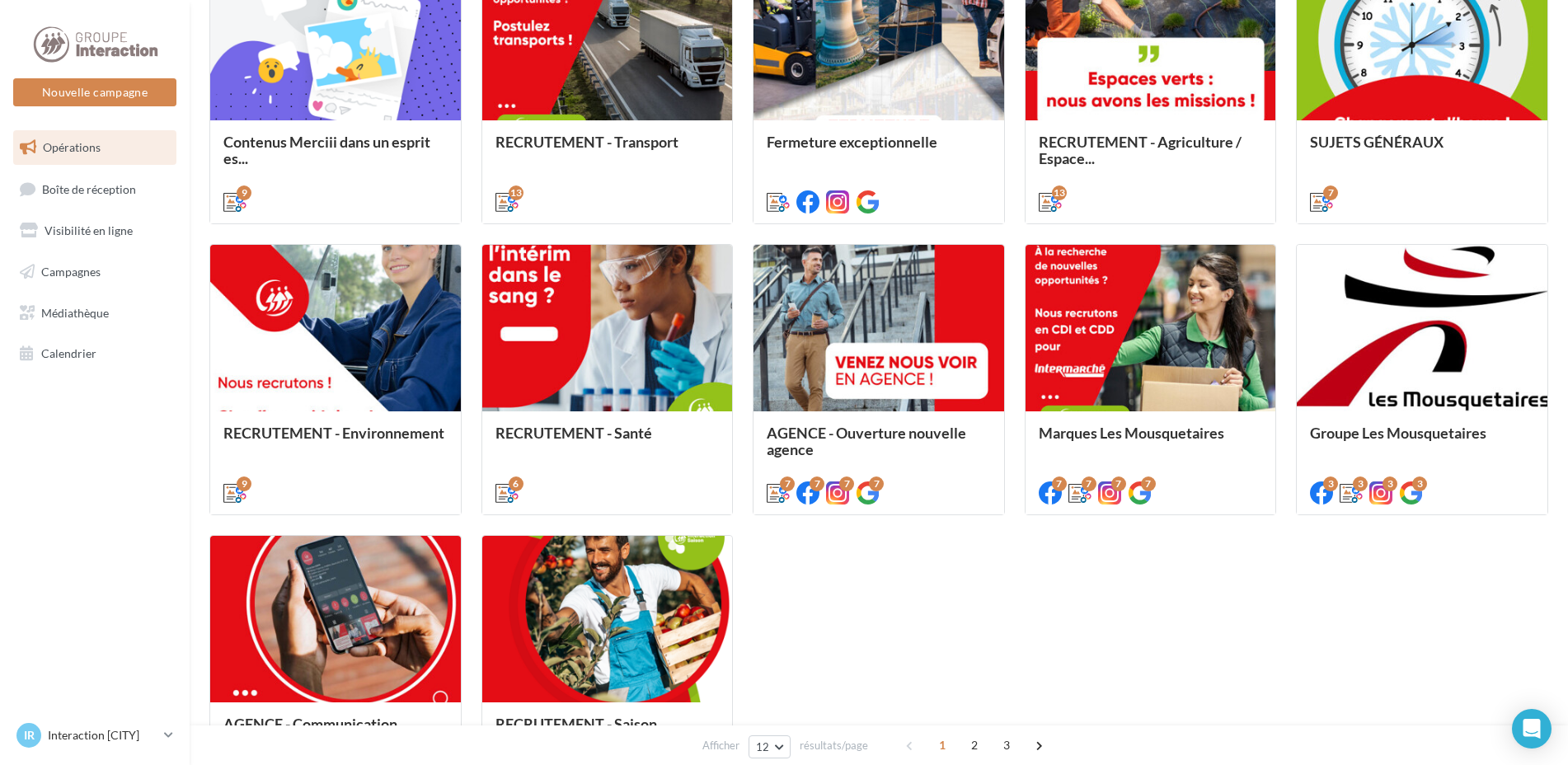 scroll, scrollTop: 742, scrollLeft: 0, axis: vertical 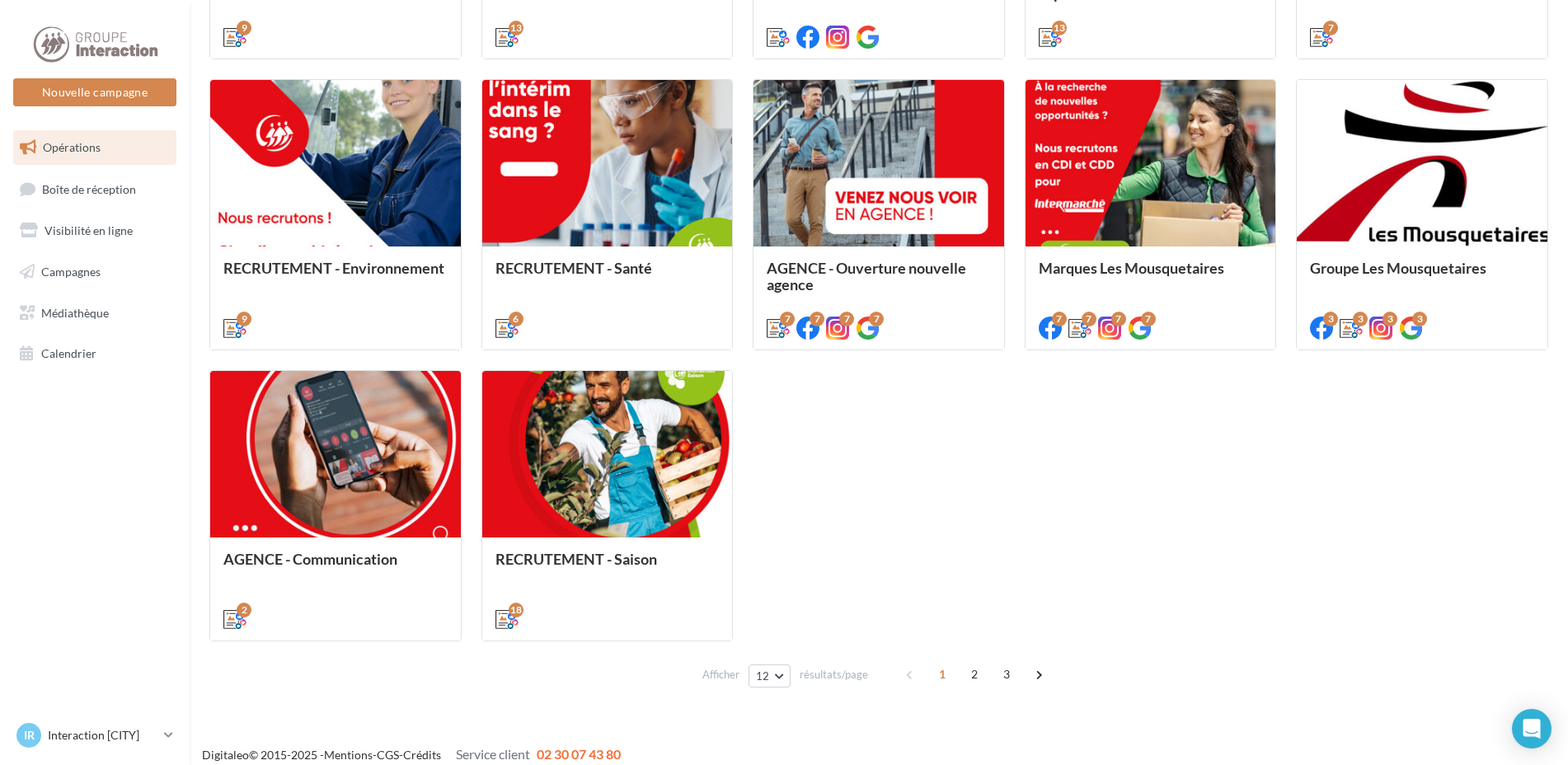 click on "2" at bounding box center [974, 674] 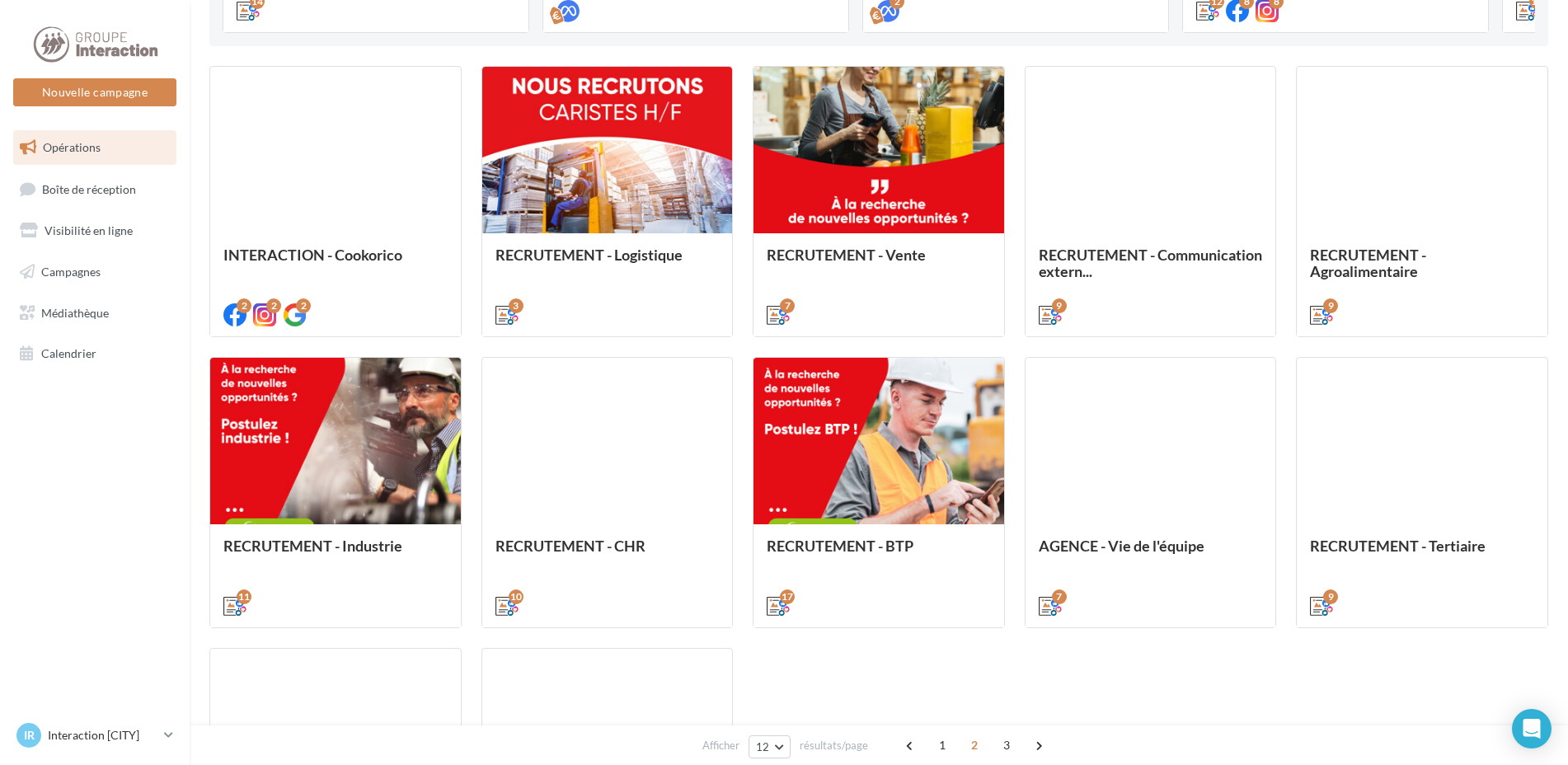 scroll, scrollTop: 629, scrollLeft: 0, axis: vertical 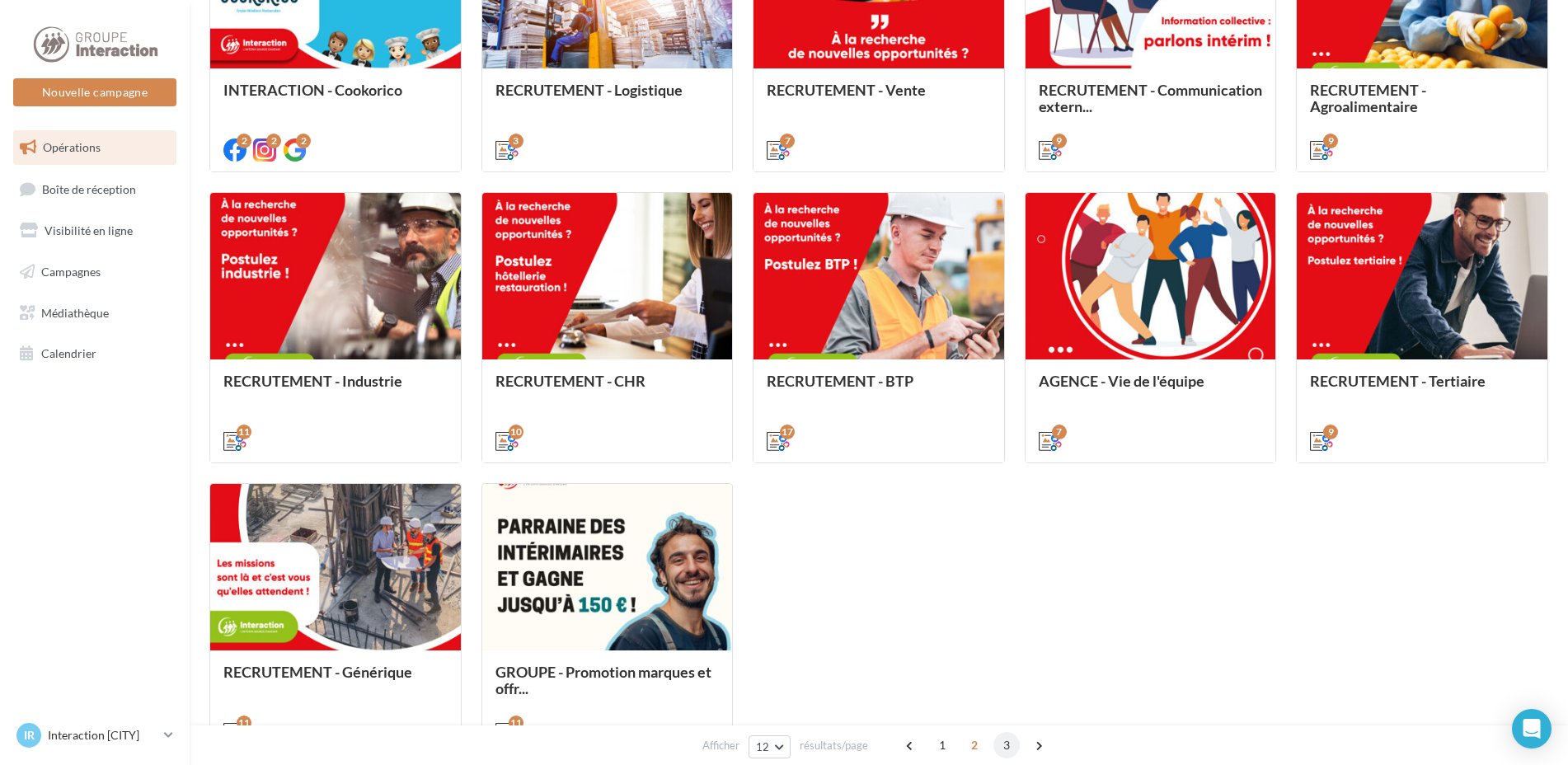 click on "3" at bounding box center [1007, 745] 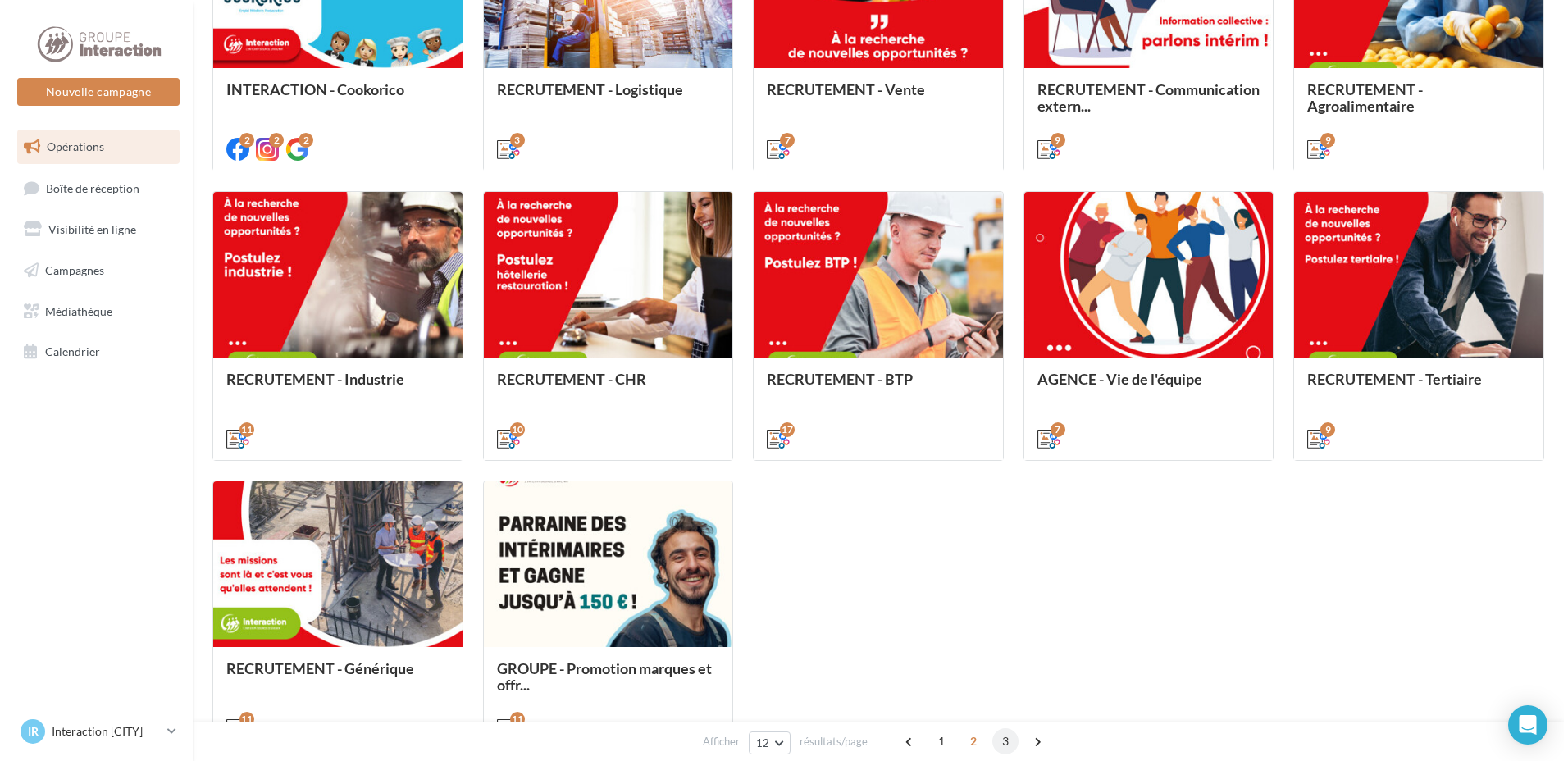 scroll, scrollTop: 172, scrollLeft: 0, axis: vertical 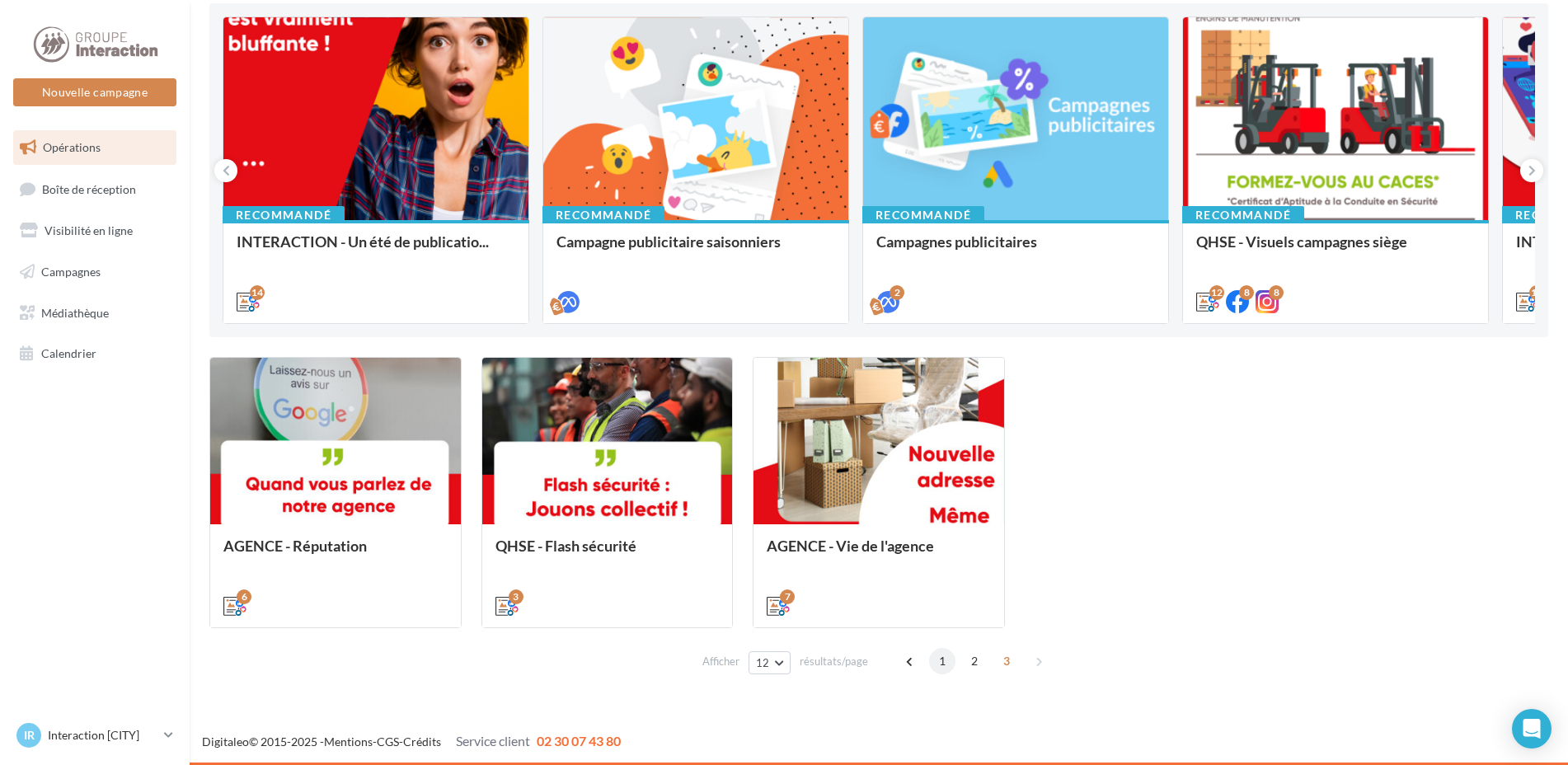 click on "1" at bounding box center [942, 661] 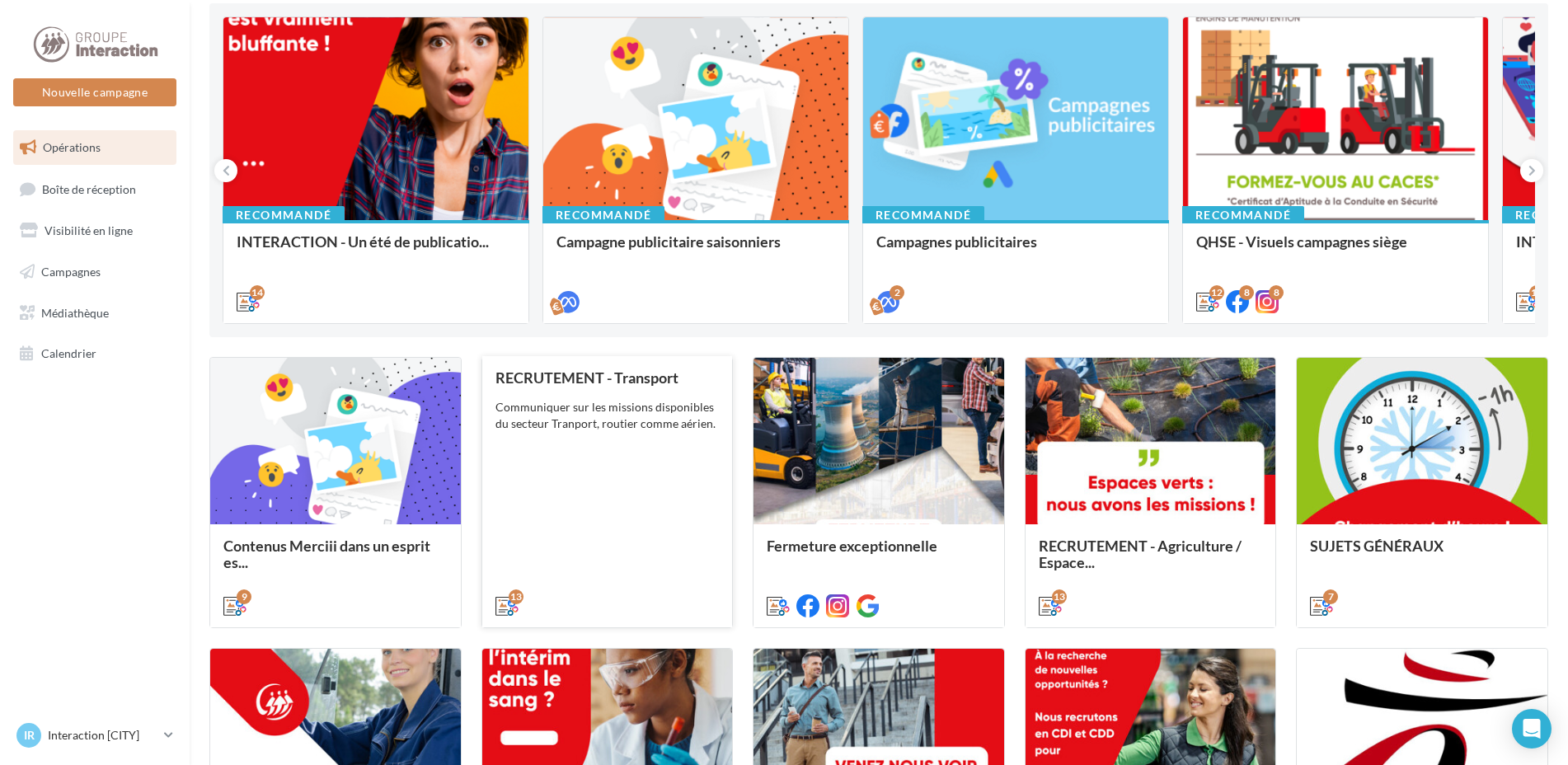 click on "RECRUTEMENT - Transport        Communiquer sur les missions disponibles du secteur Tranport, routier comme aérien." at bounding box center (608, 490) 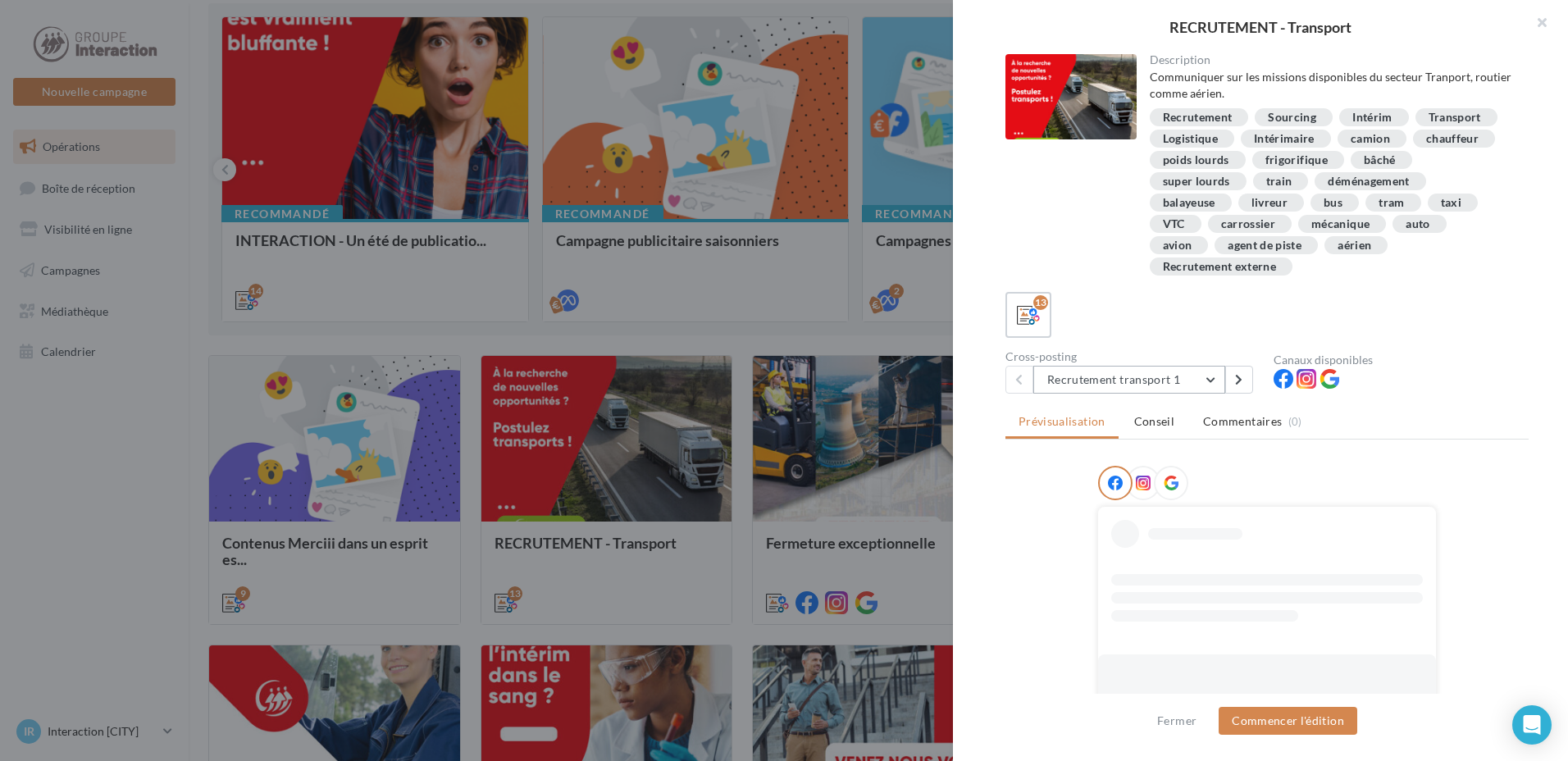 click on "Recrutement transport 1" at bounding box center (1129, 380) 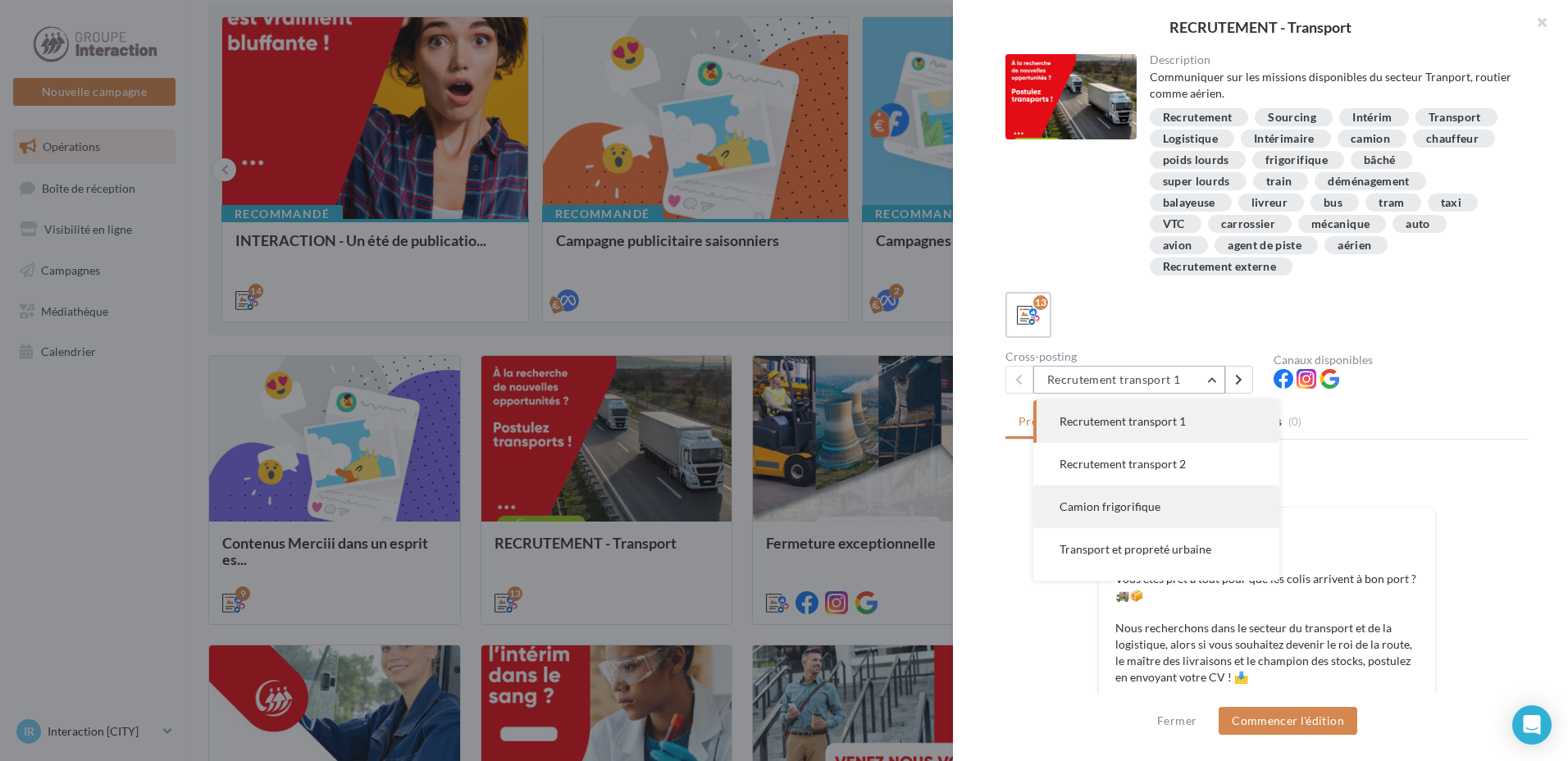 scroll, scrollTop: 374, scrollLeft: 0, axis: vertical 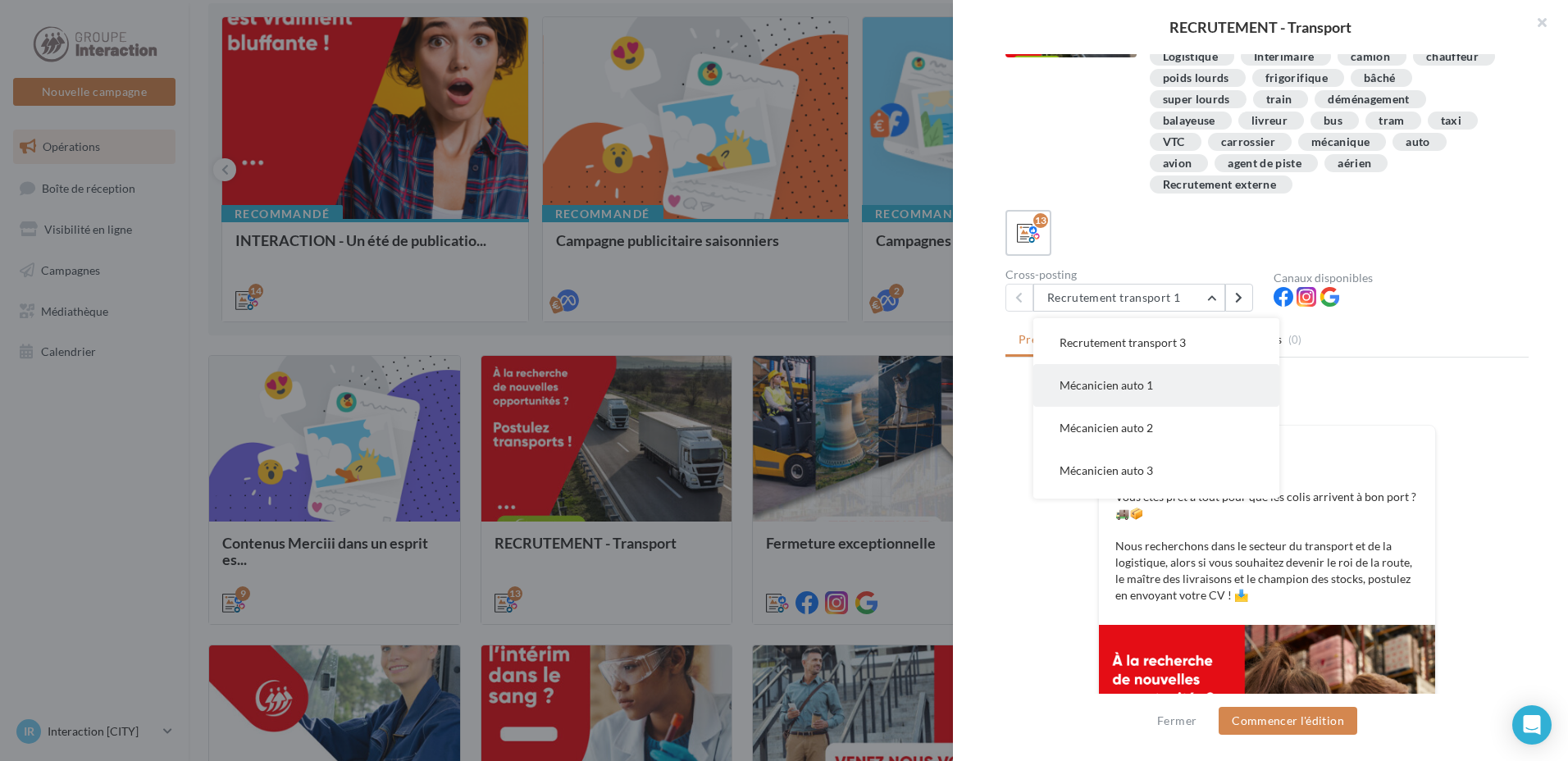 click on "Mécanicien auto 1" at bounding box center [1156, 385] 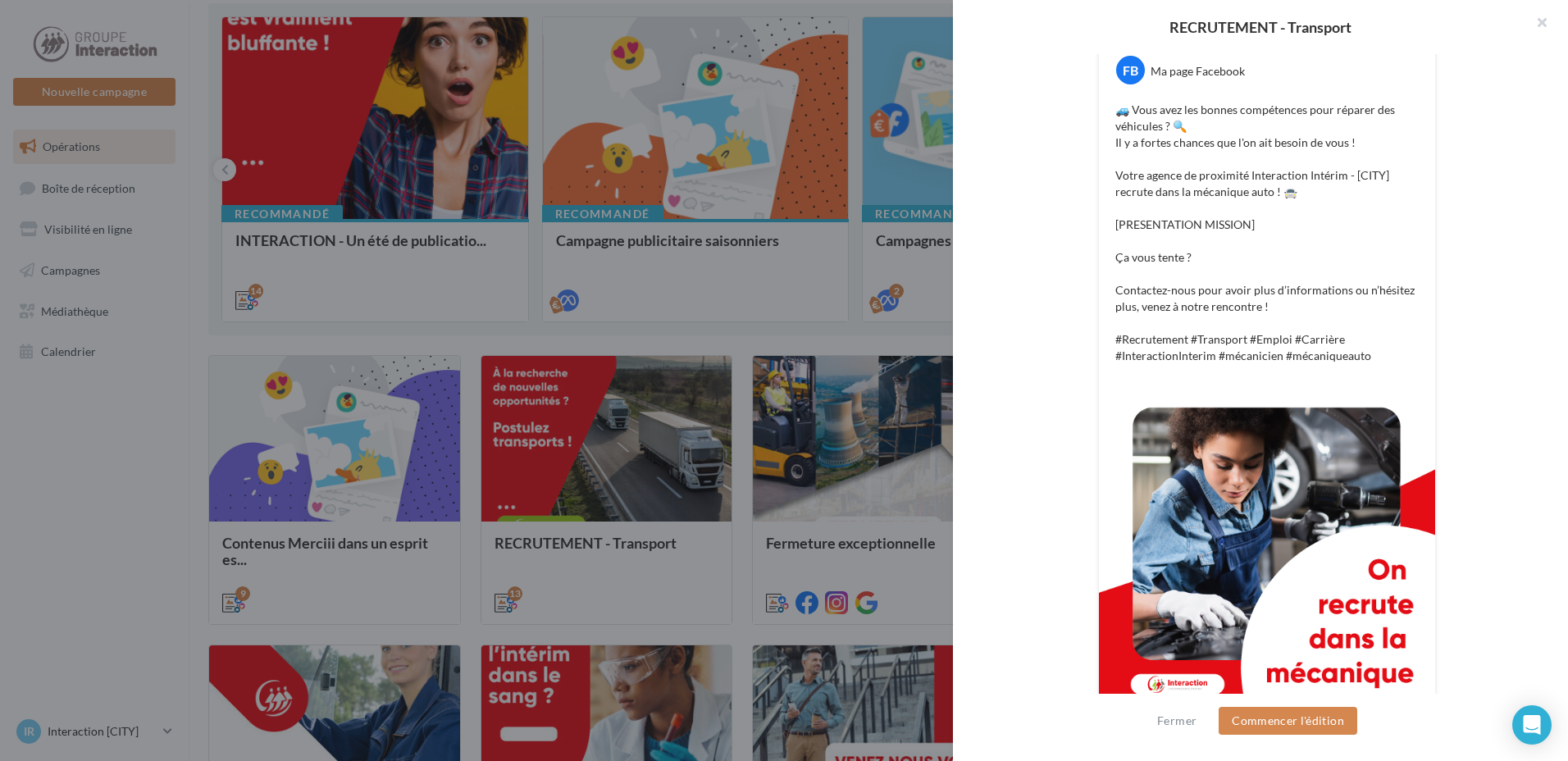 scroll, scrollTop: 59, scrollLeft: 0, axis: vertical 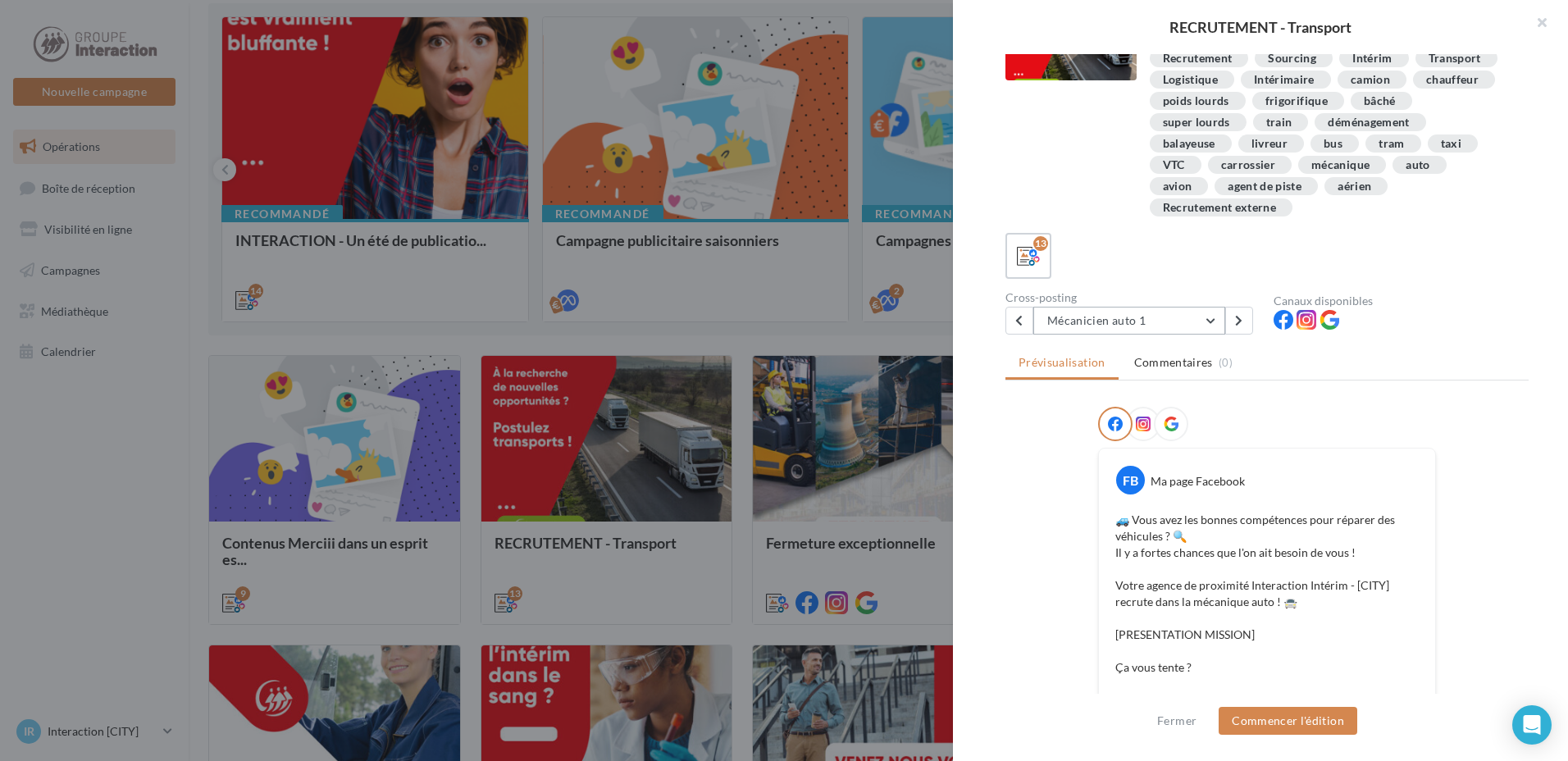 click on "Mécanicien auto 1" at bounding box center [1129, 321] 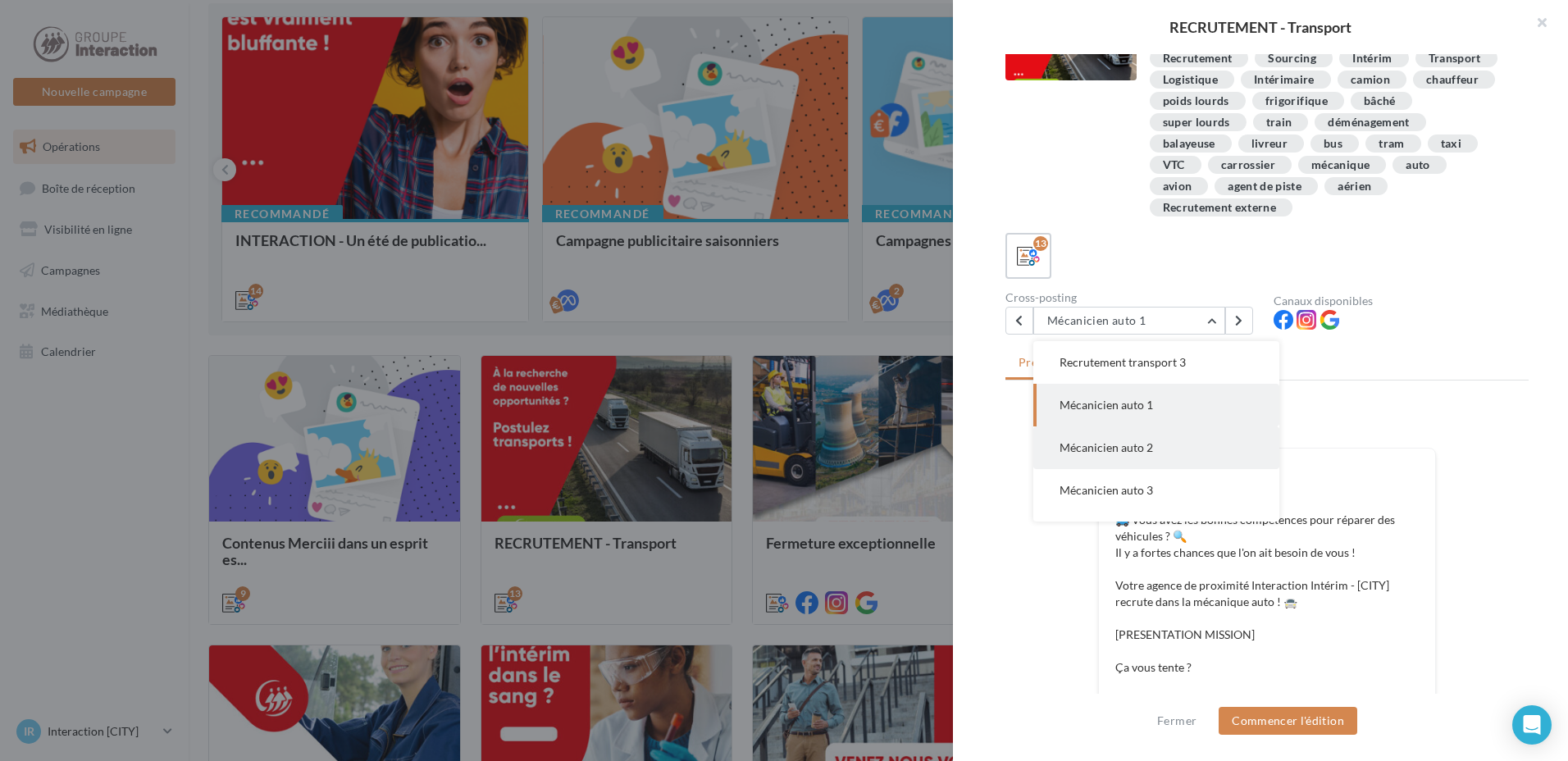 click on "Mécanicien auto 2" at bounding box center (1156, 448) 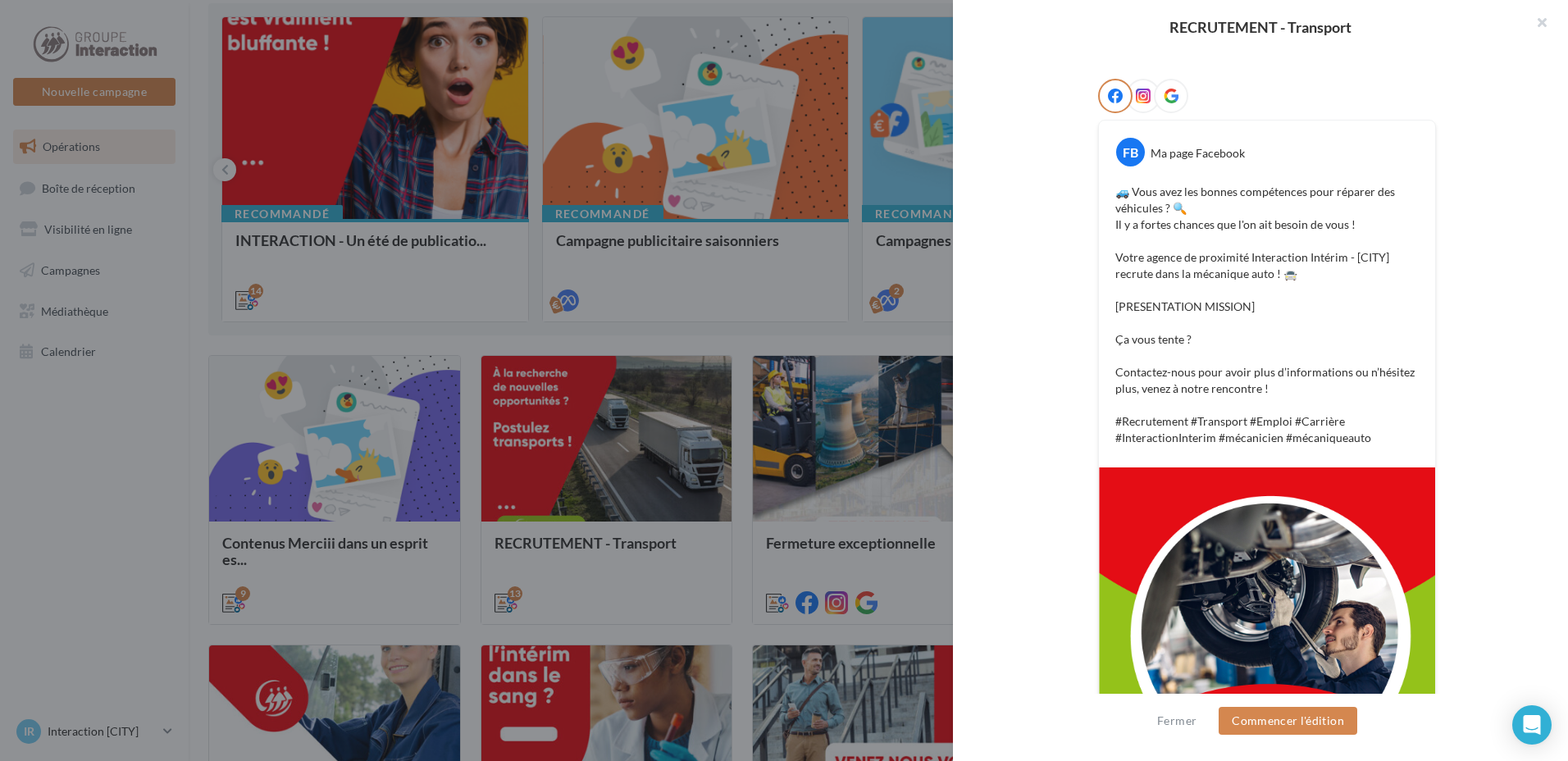 scroll, scrollTop: 59, scrollLeft: 0, axis: vertical 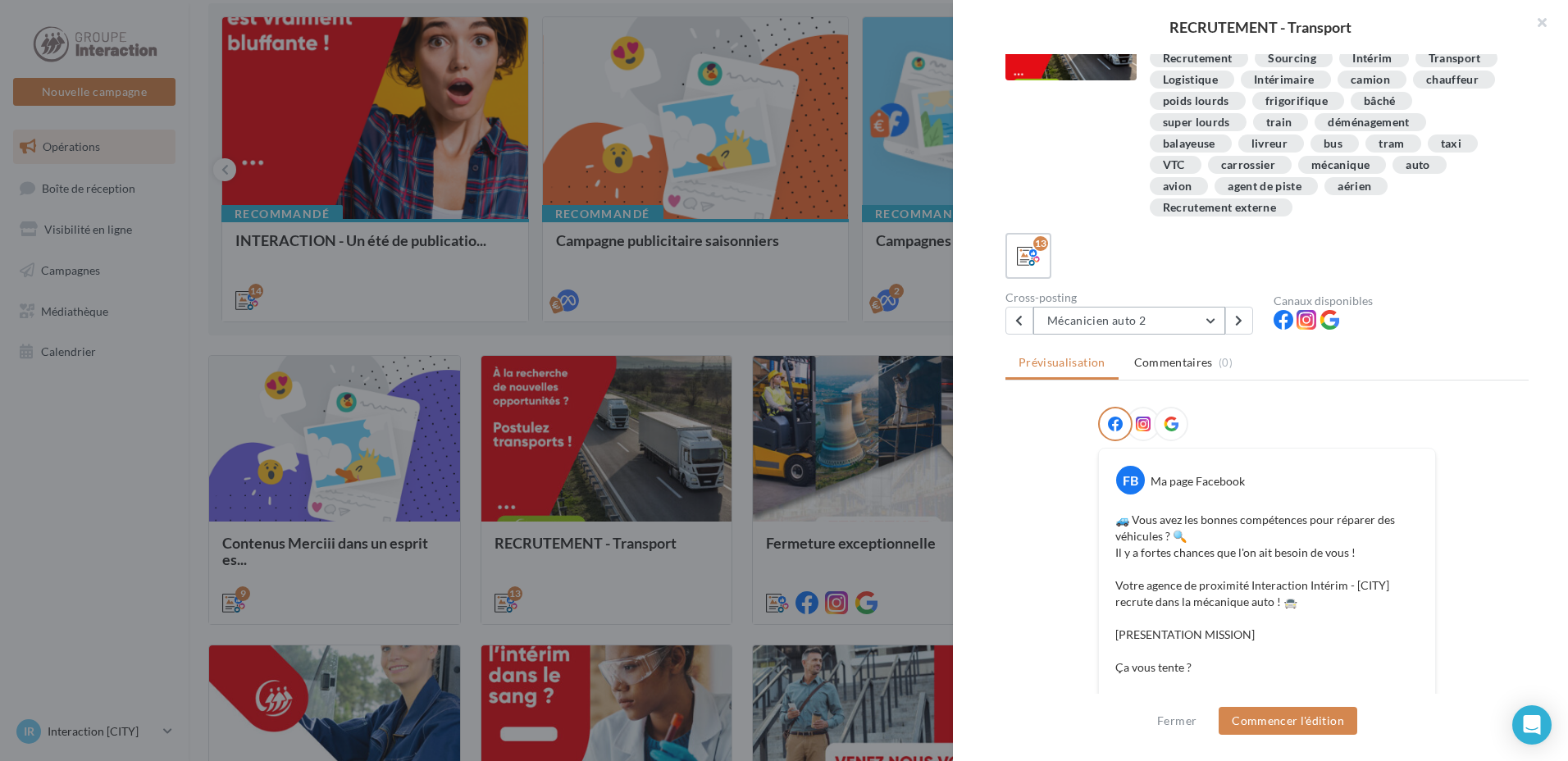 click on "Mécanicien auto 2" at bounding box center (1129, 321) 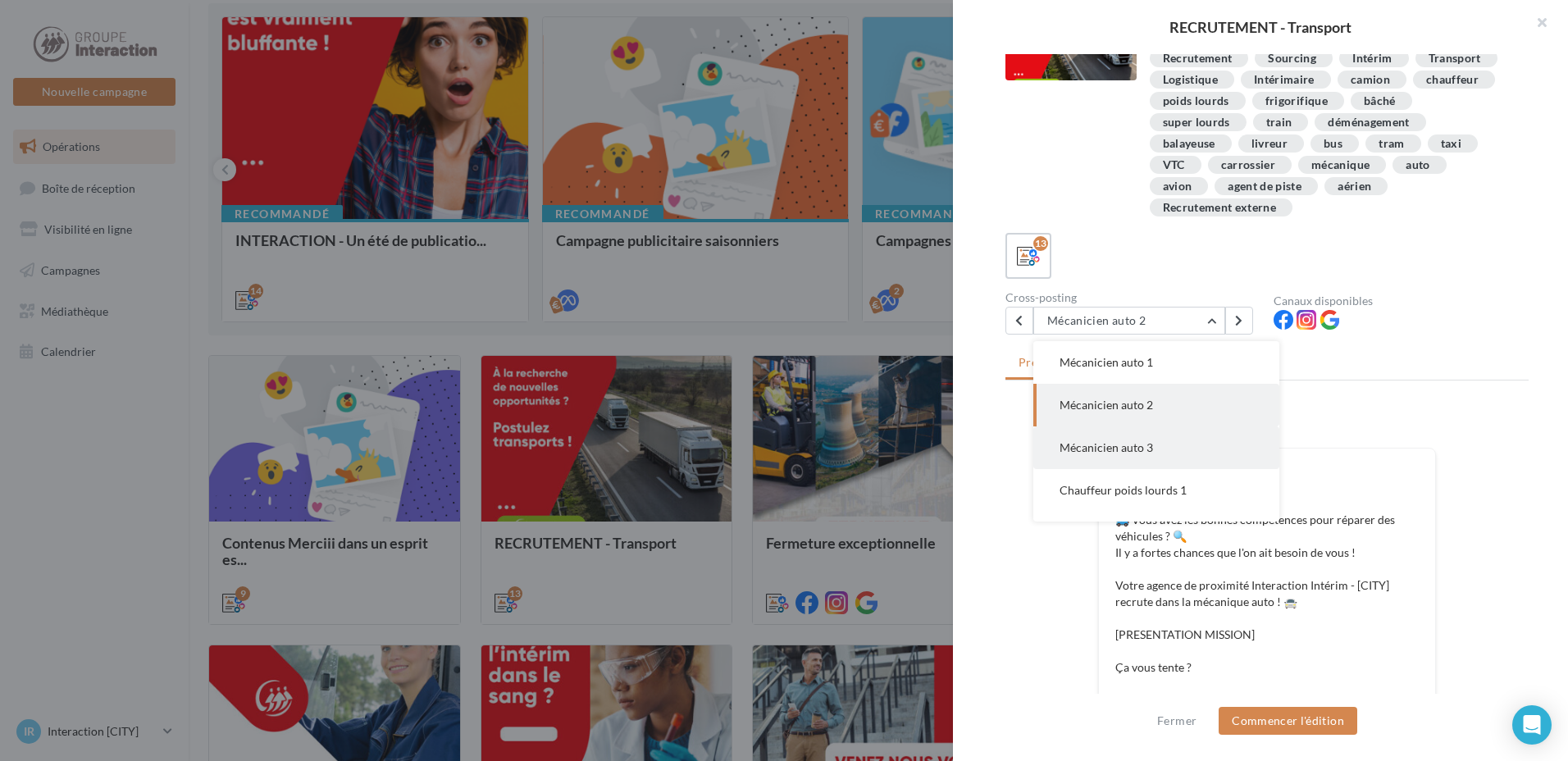 click on "Mécanicien auto 3" at bounding box center [1106, 447] 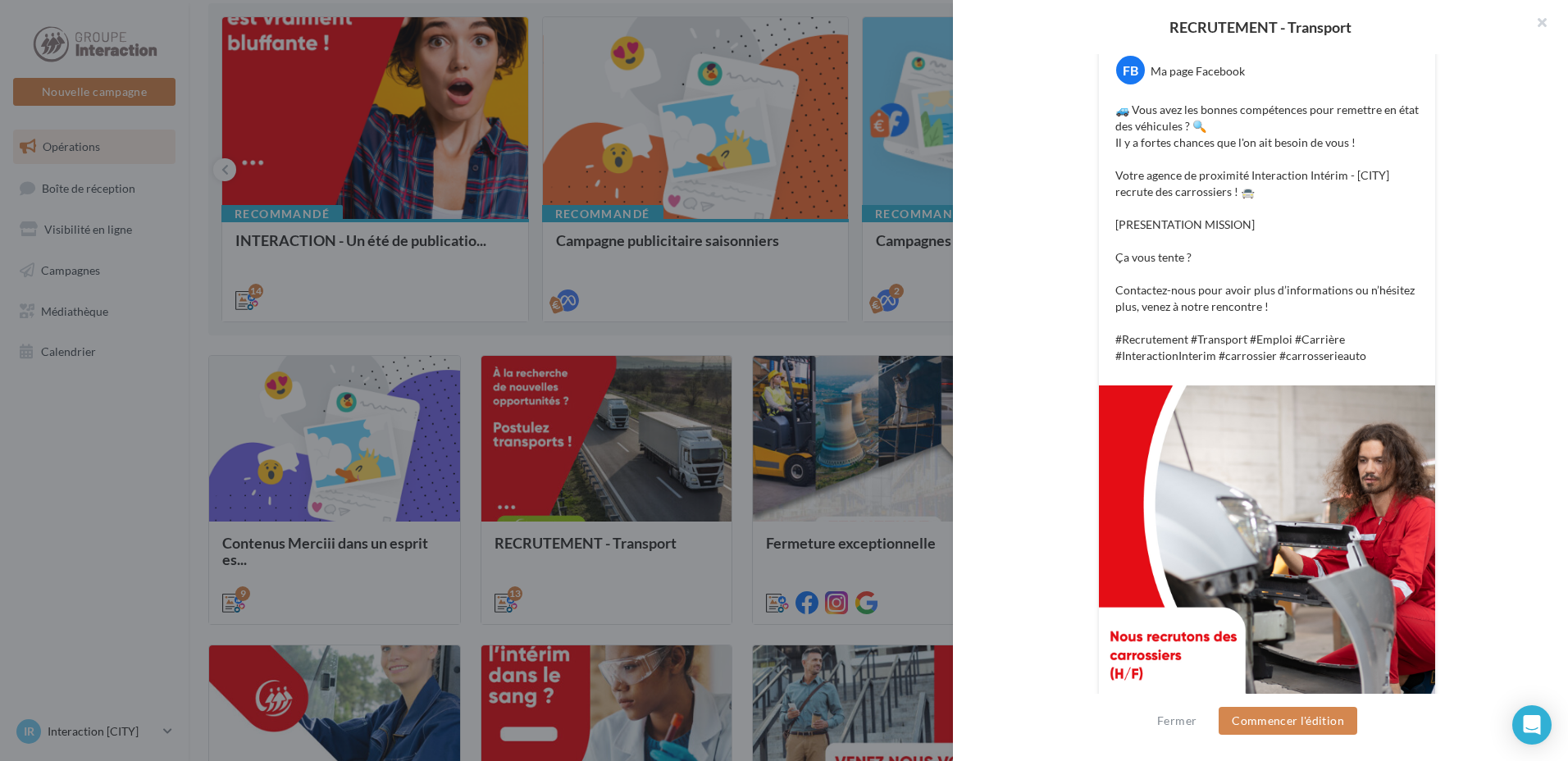 scroll, scrollTop: 223, scrollLeft: 0, axis: vertical 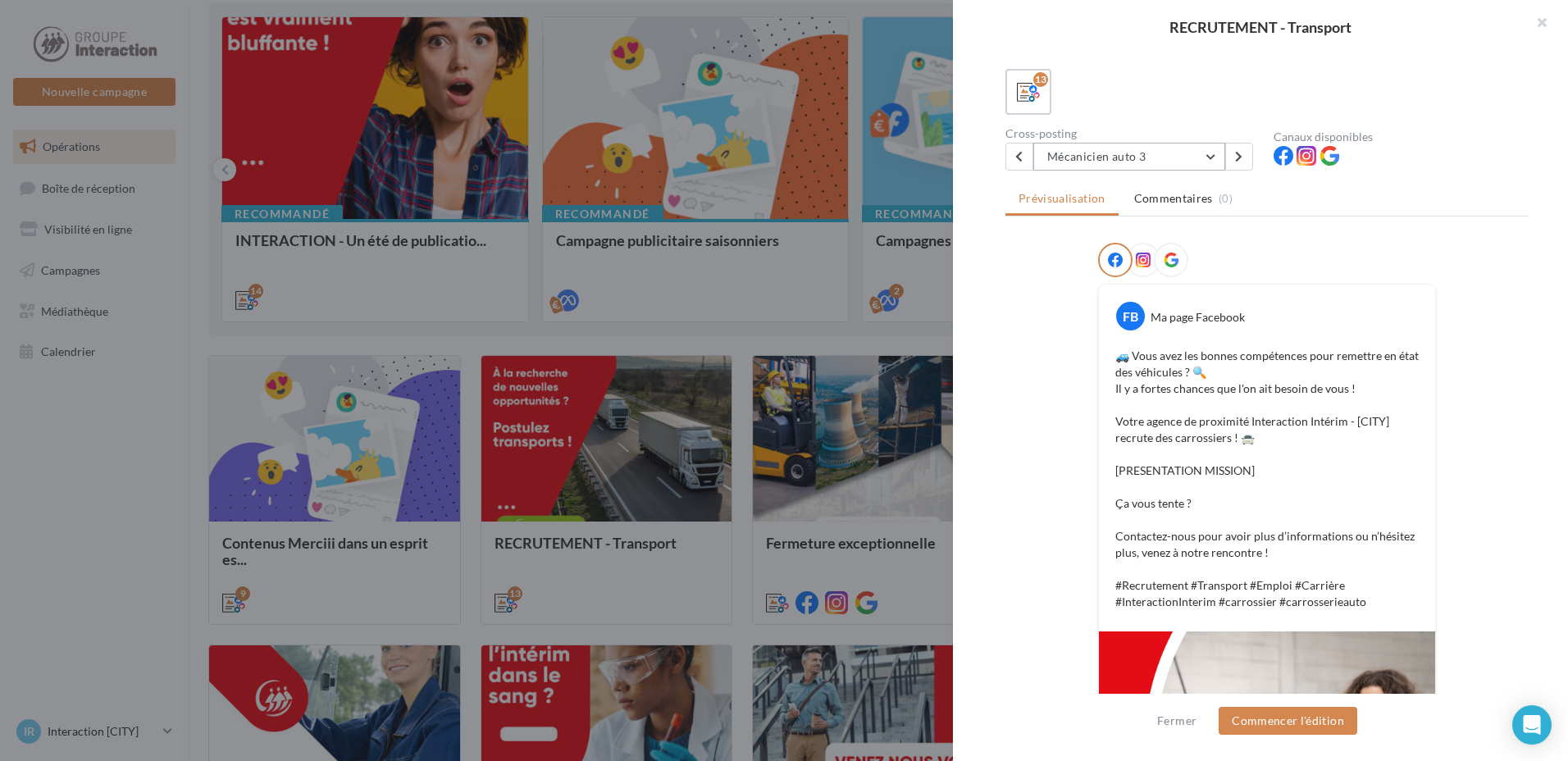 click on "Mécanicien auto 3" at bounding box center (1129, 157) 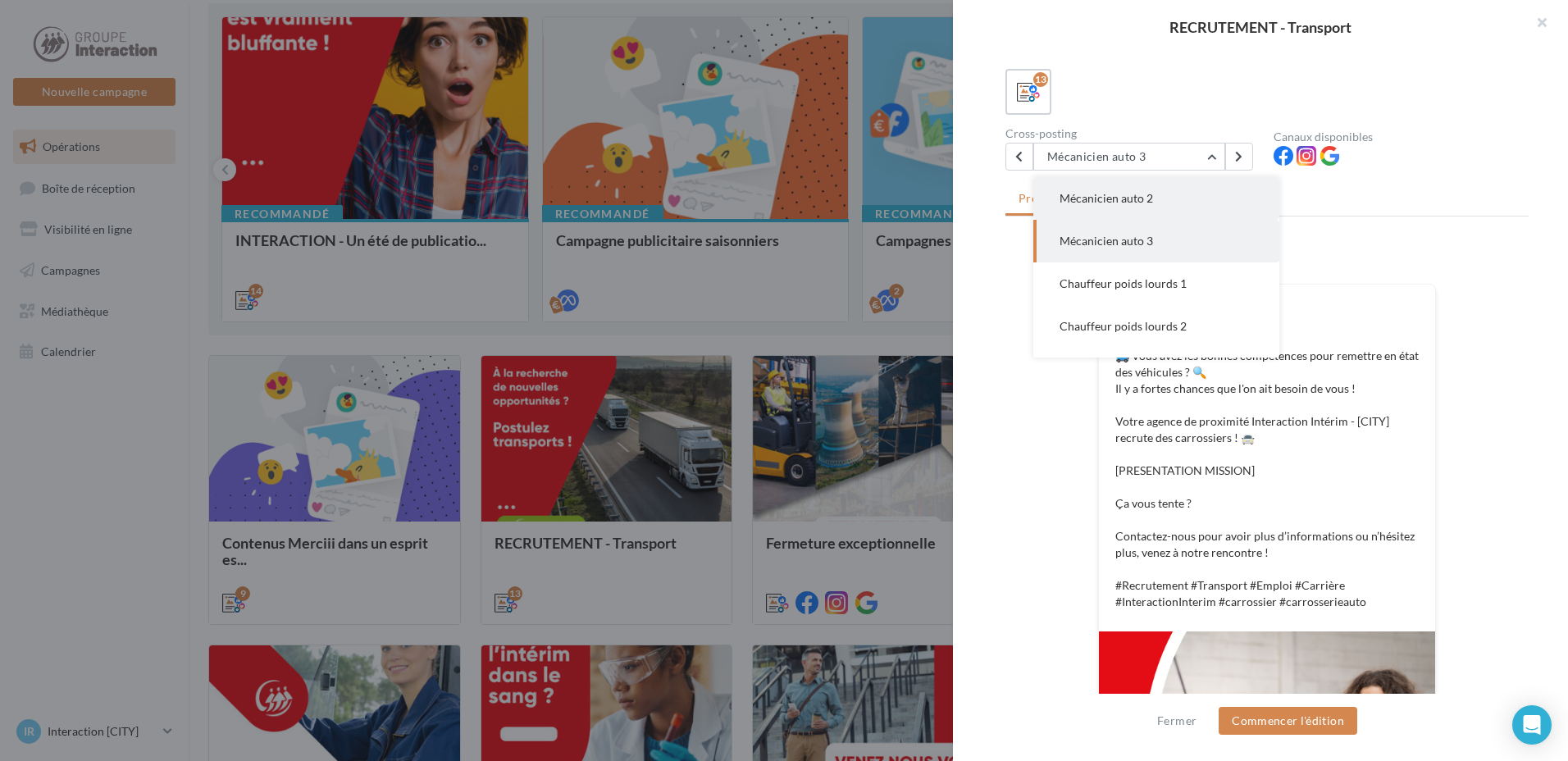 click on "Mécanicien auto 2" at bounding box center [1156, 198] 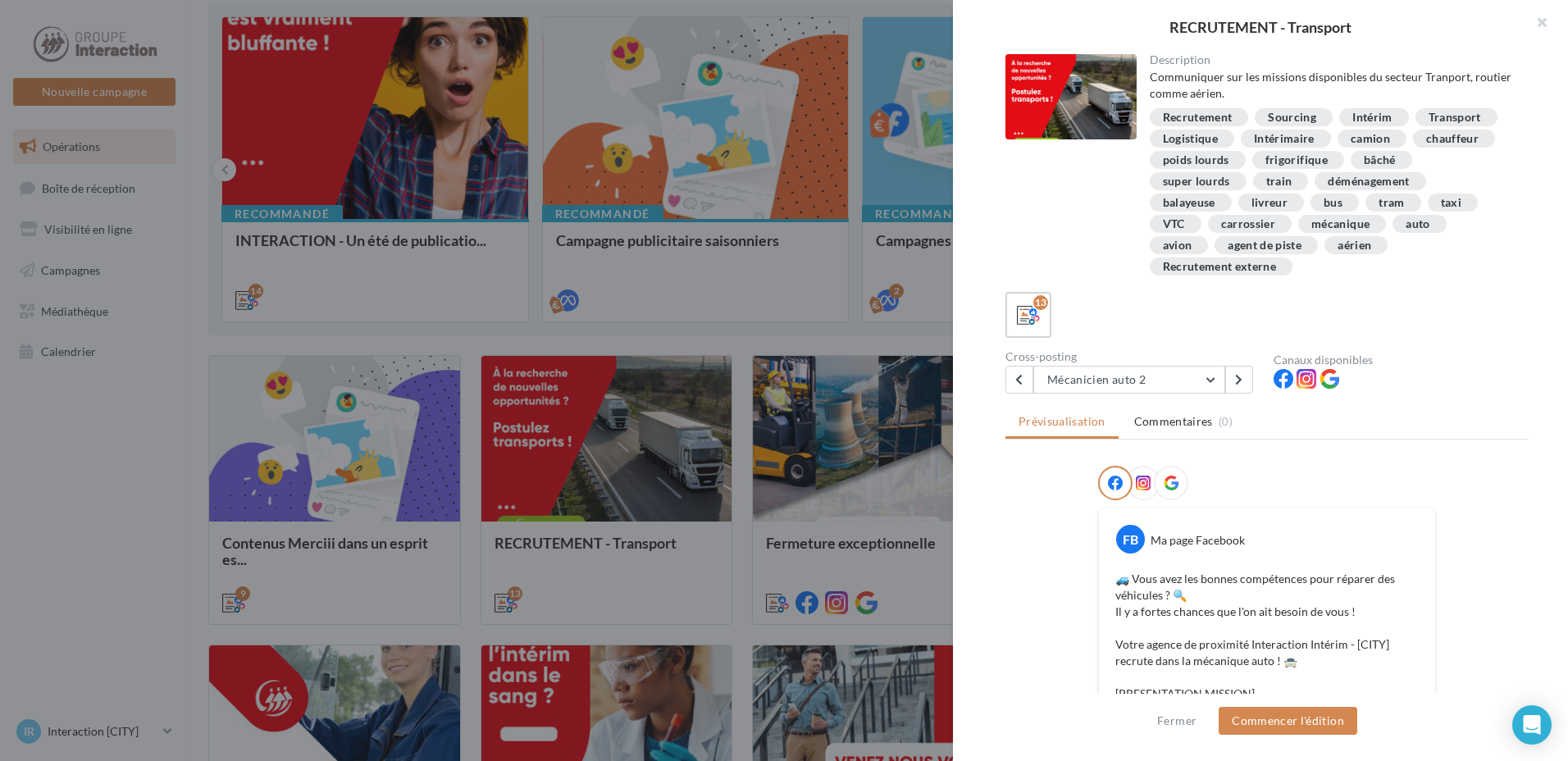 scroll, scrollTop: 410, scrollLeft: 0, axis: vertical 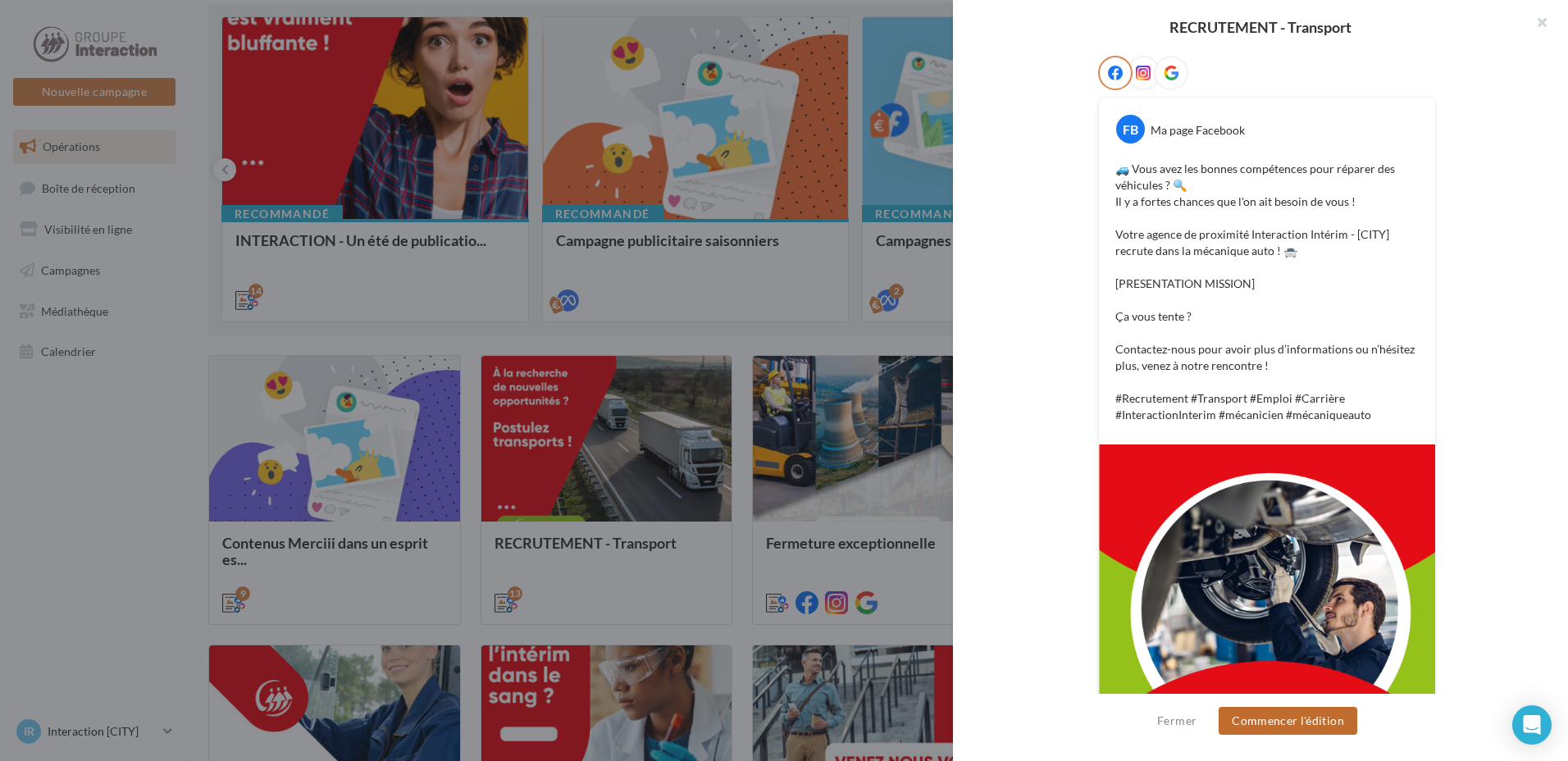 click on "Commencer l'édition" at bounding box center [1288, 721] 